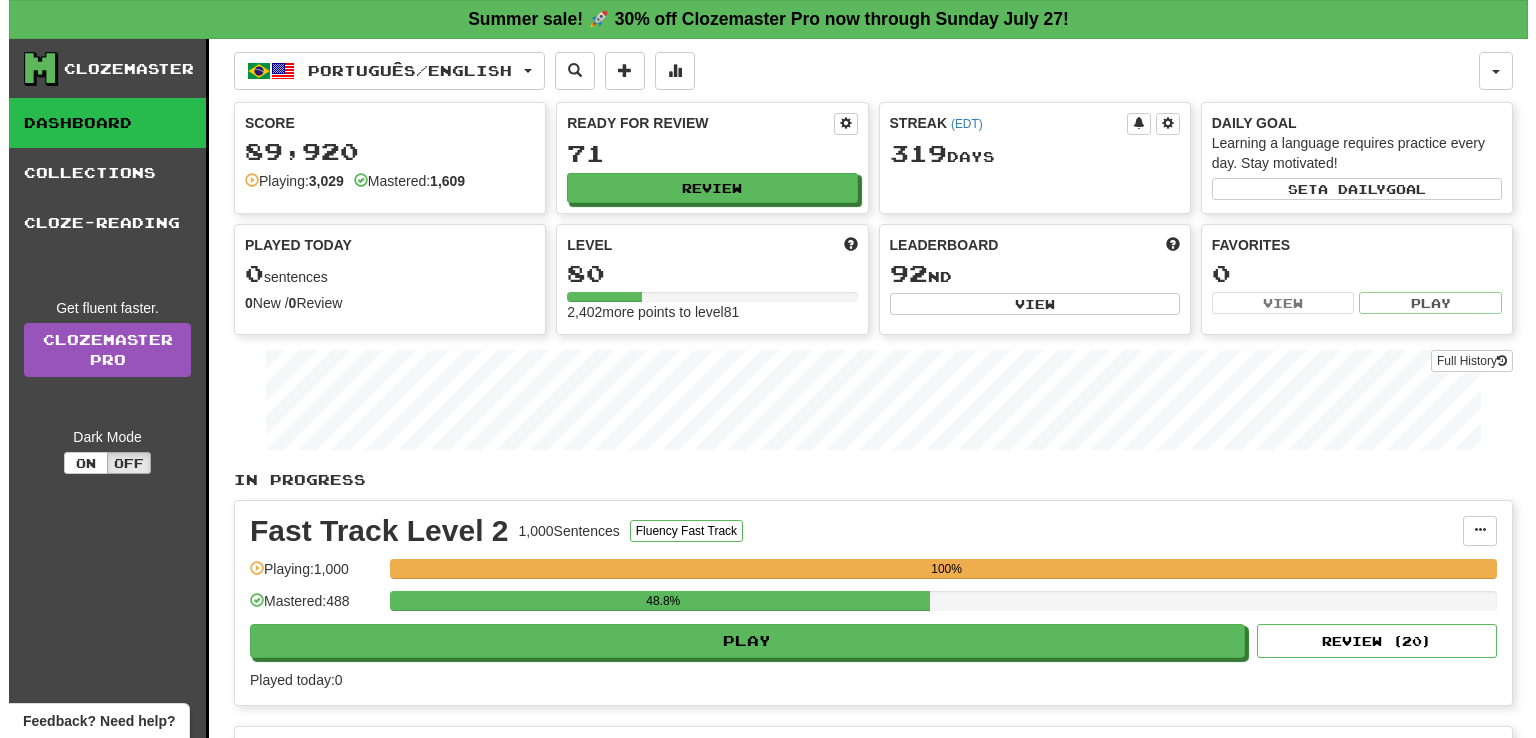 scroll, scrollTop: 0, scrollLeft: 0, axis: both 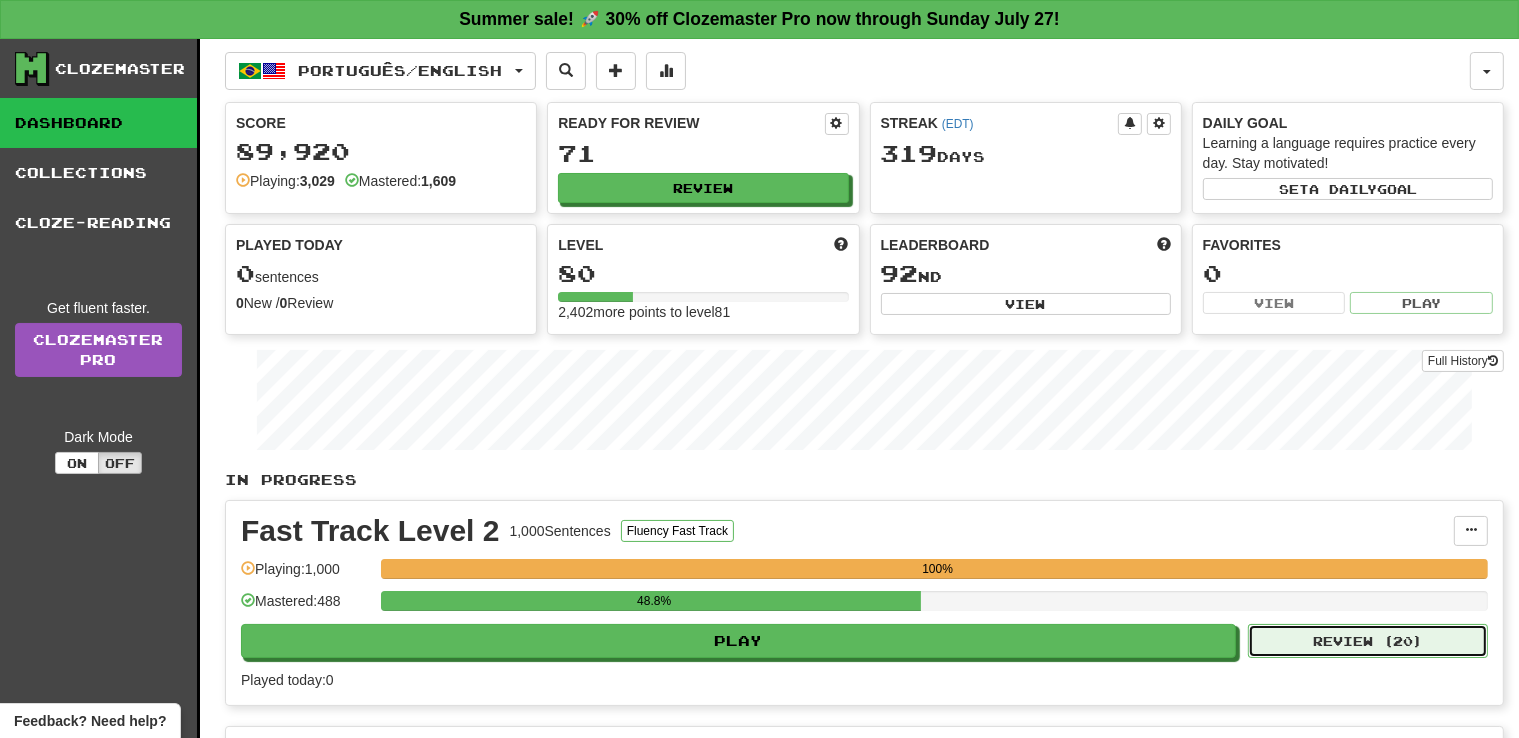 click on "Review ( 20 )" at bounding box center (1368, 641) 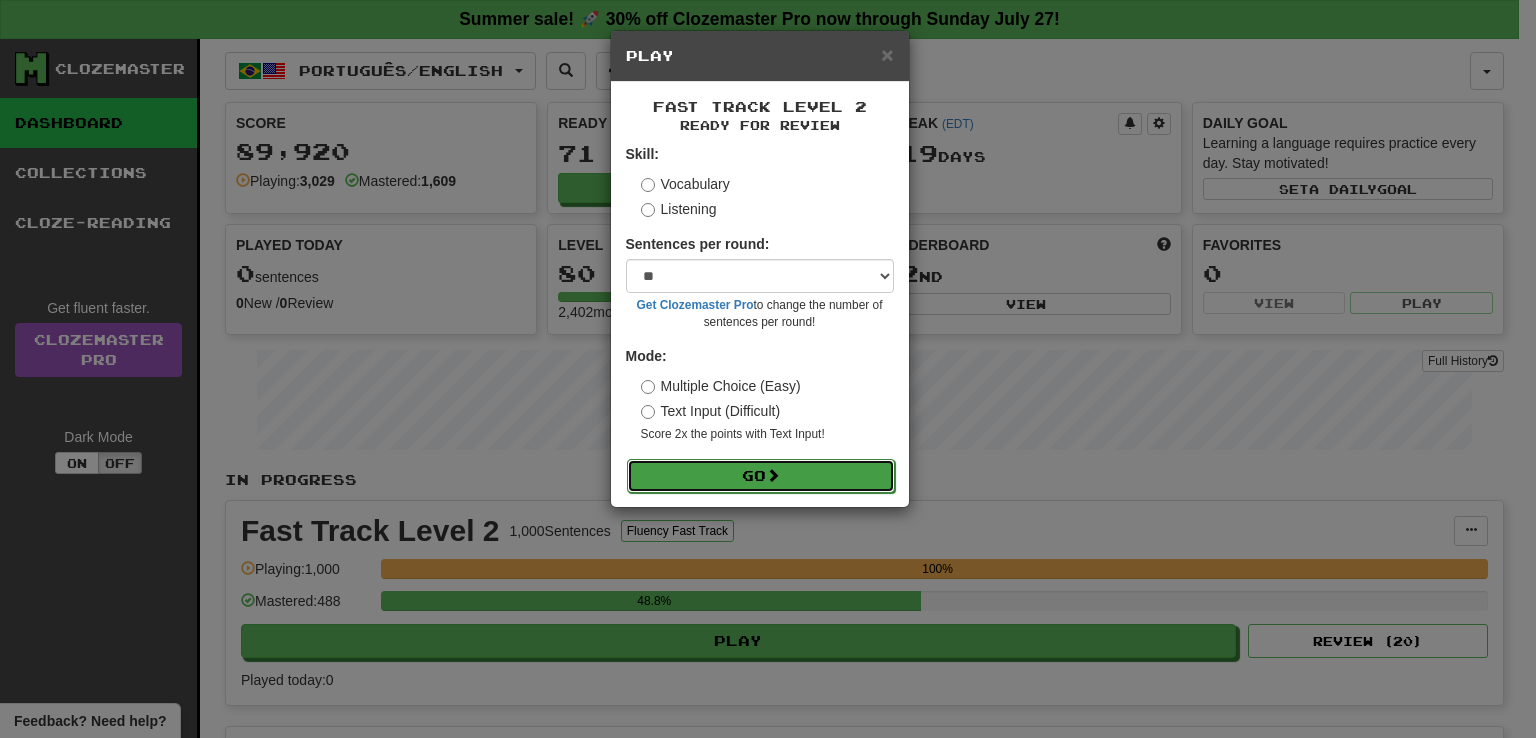 click on "Go" at bounding box center (761, 476) 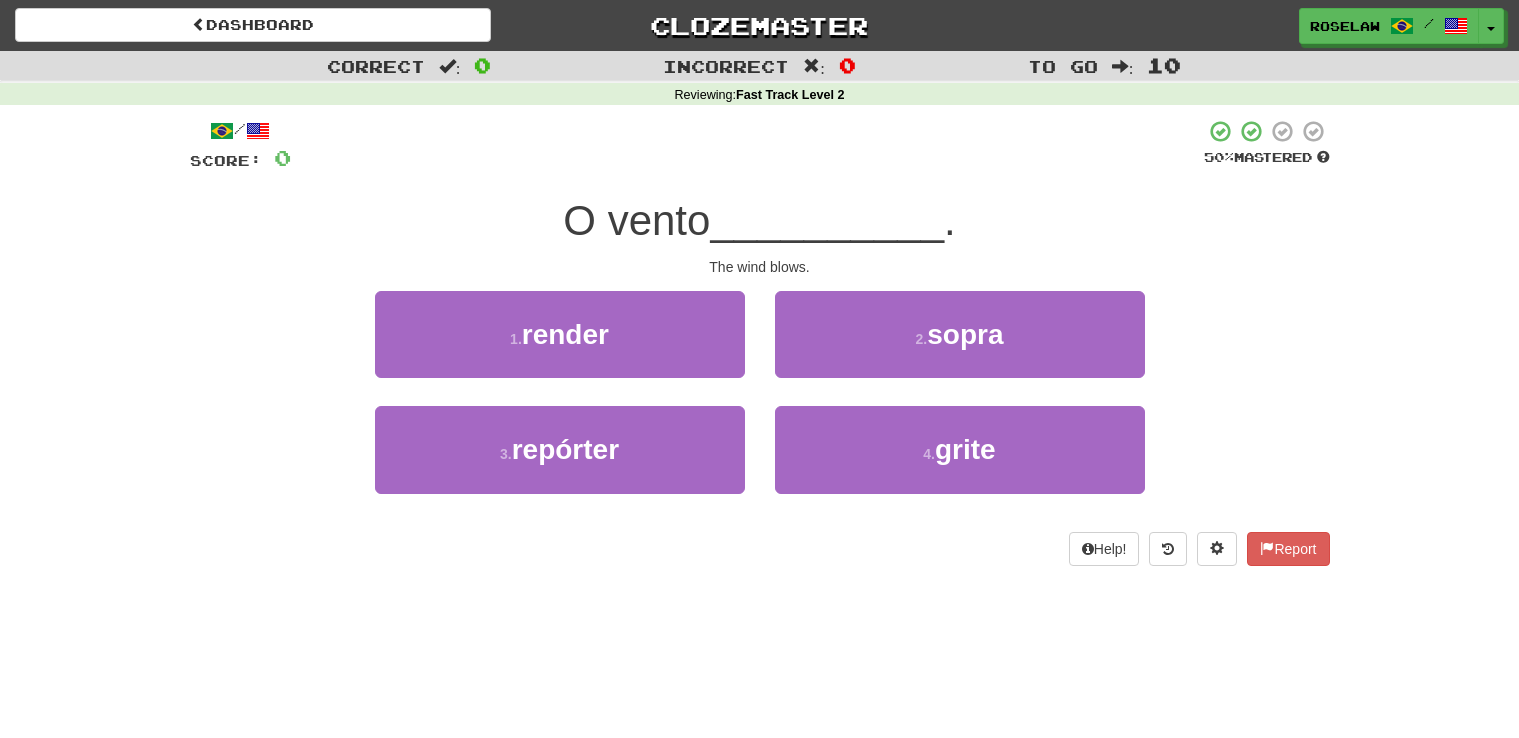 scroll, scrollTop: 0, scrollLeft: 0, axis: both 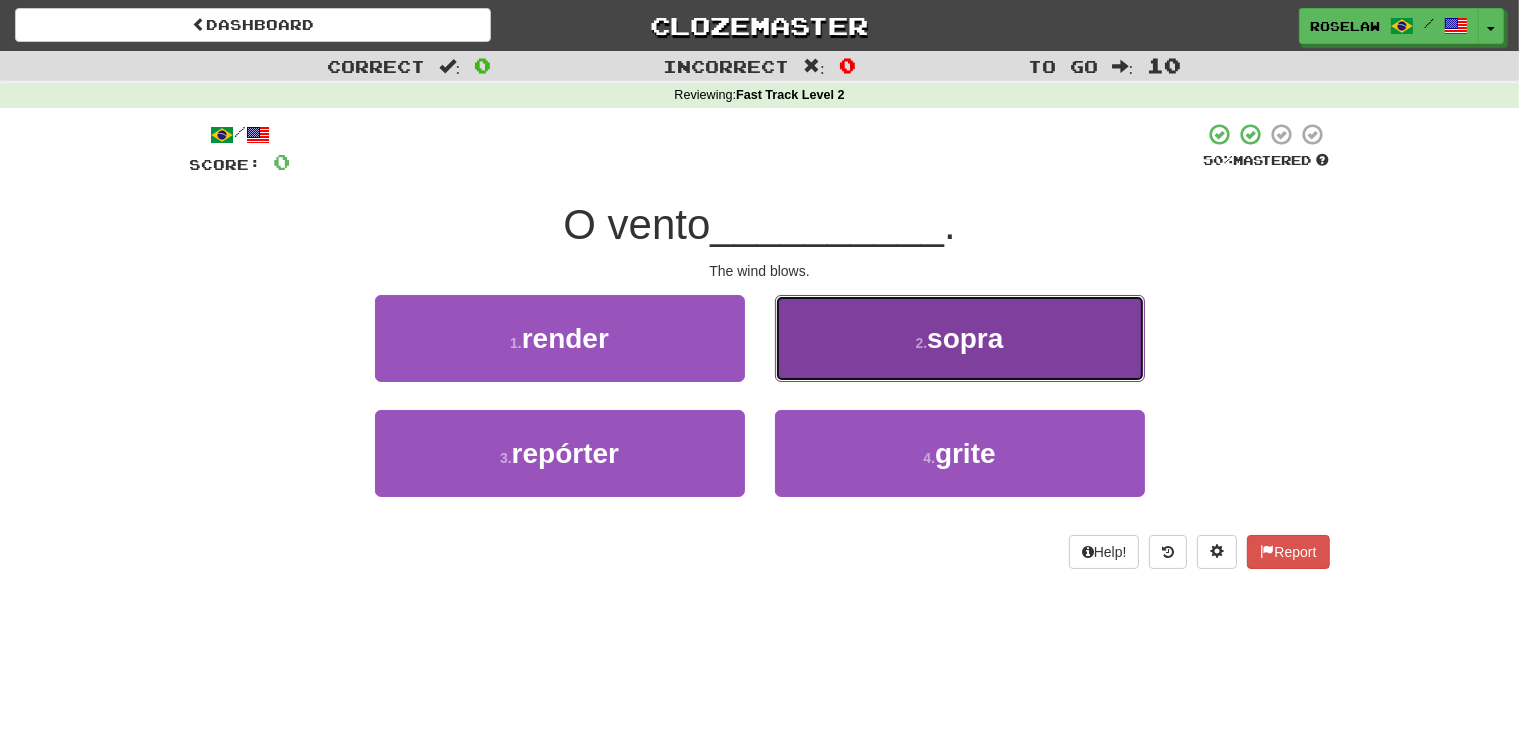 click on "2 .  sopra" at bounding box center [960, 338] 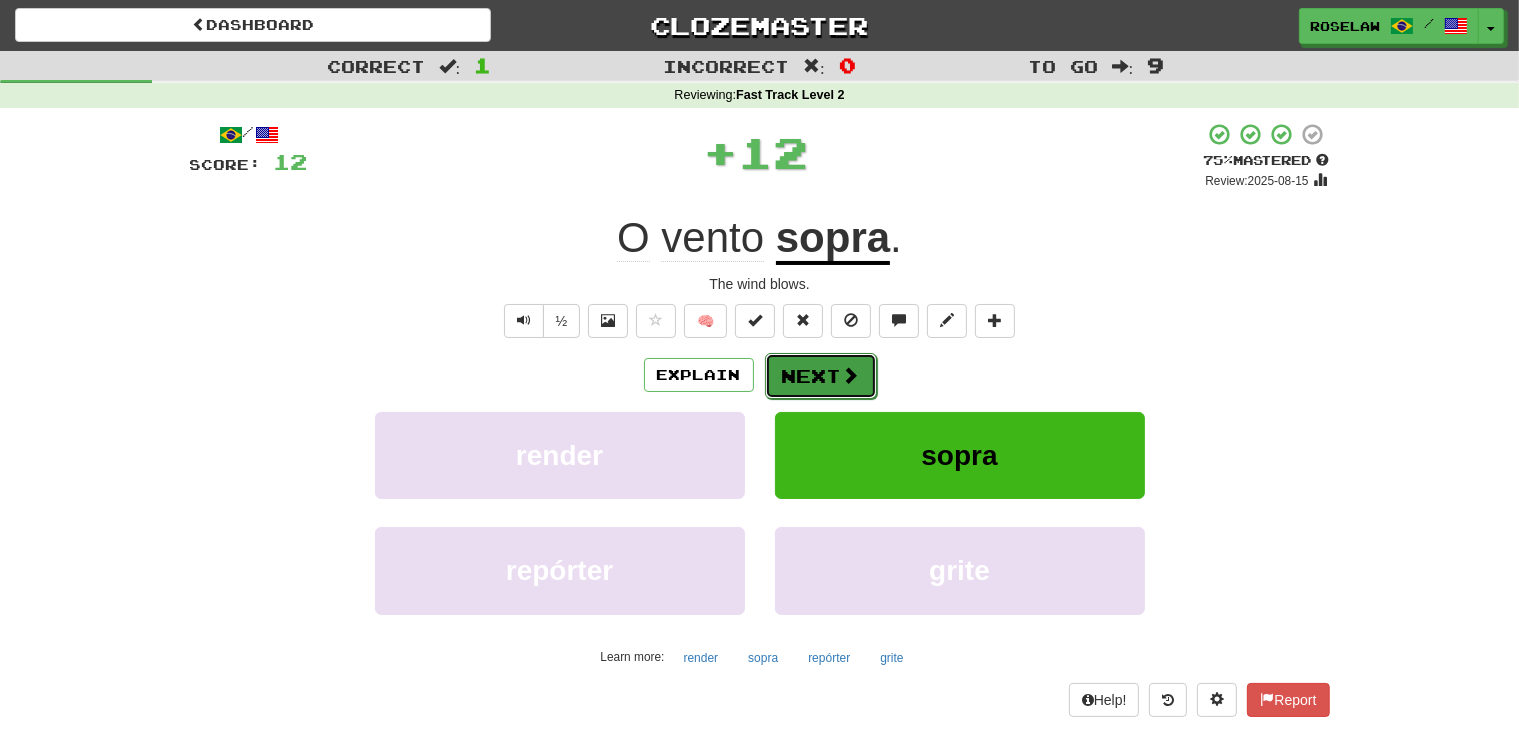 click on "Next" at bounding box center [821, 376] 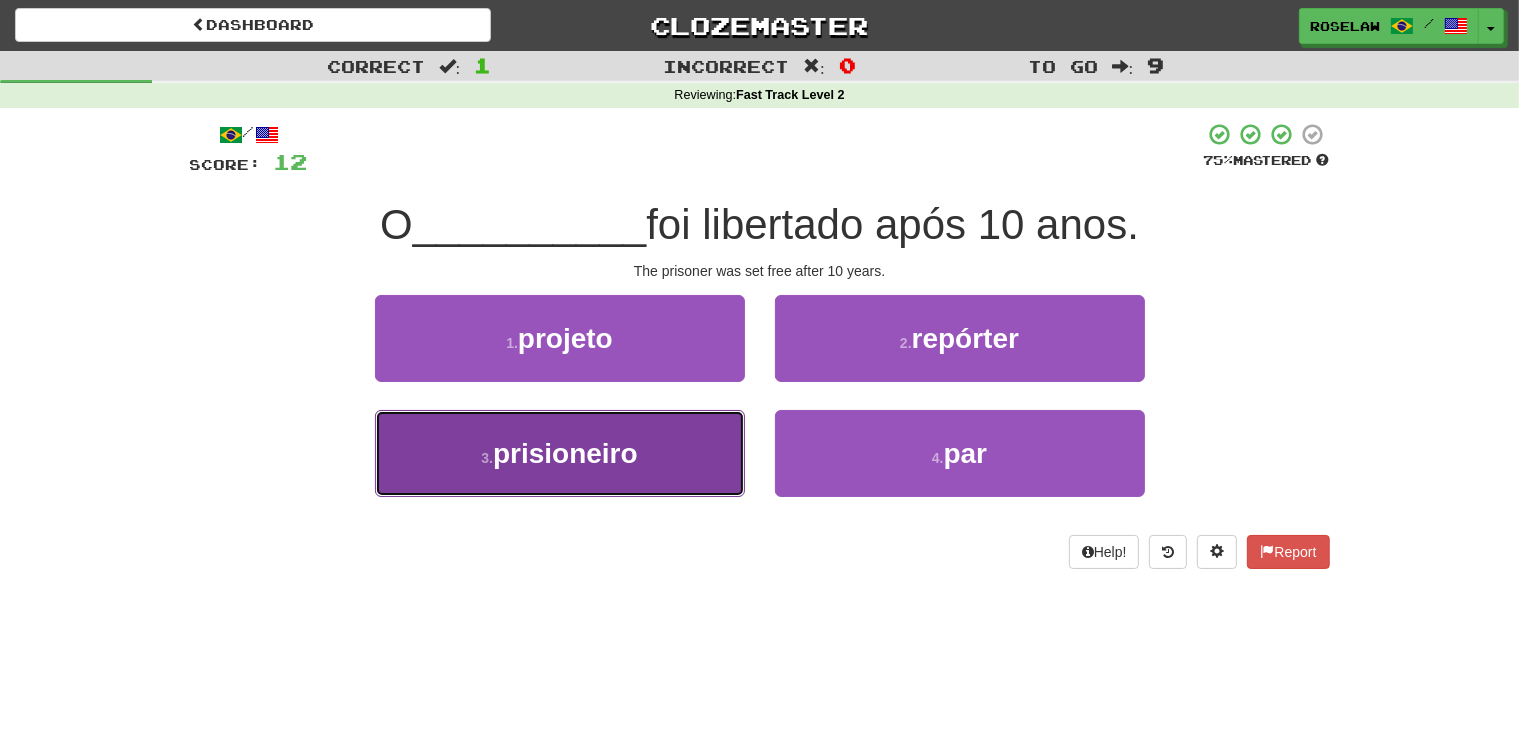 click on "3 .  prisioneiro" at bounding box center (560, 453) 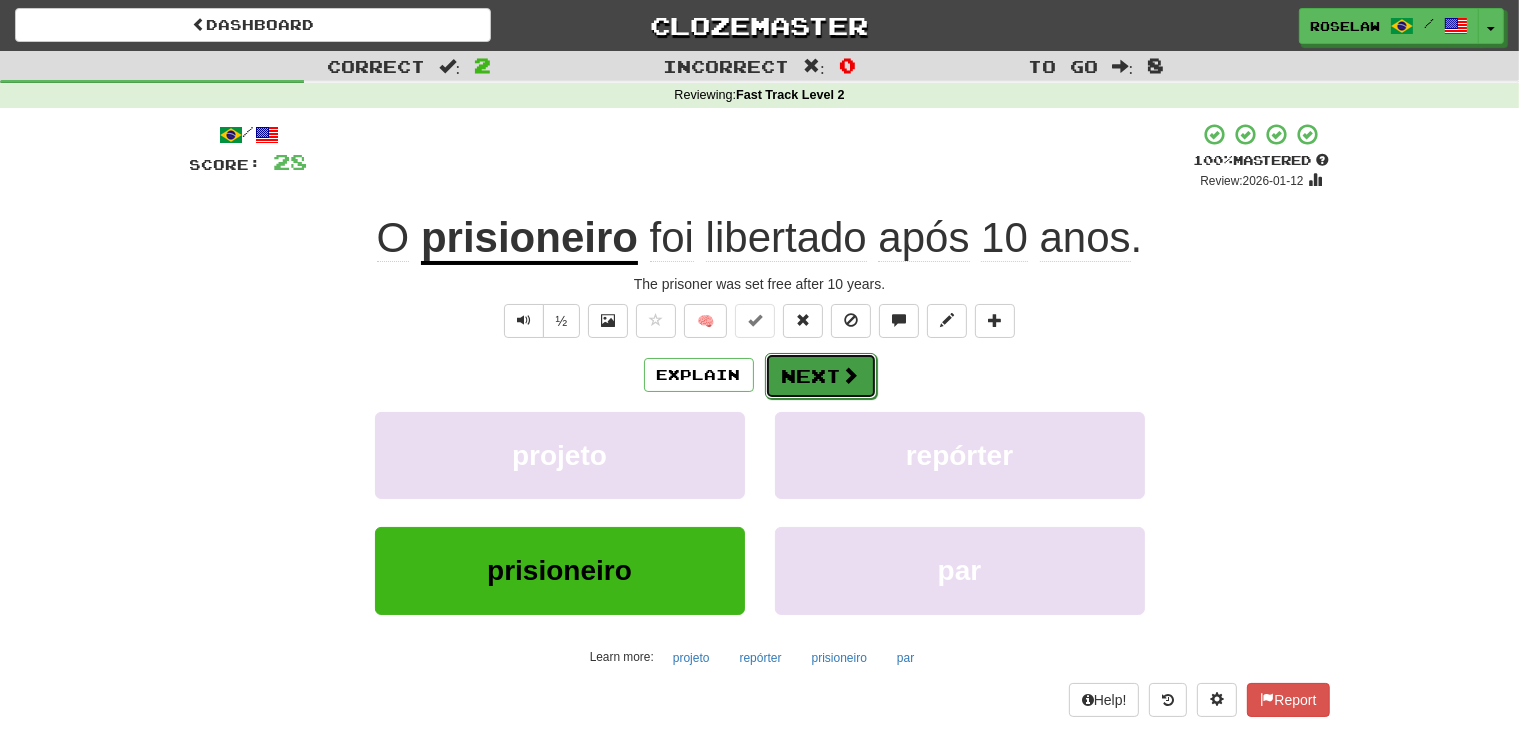 click on "Next" at bounding box center [821, 376] 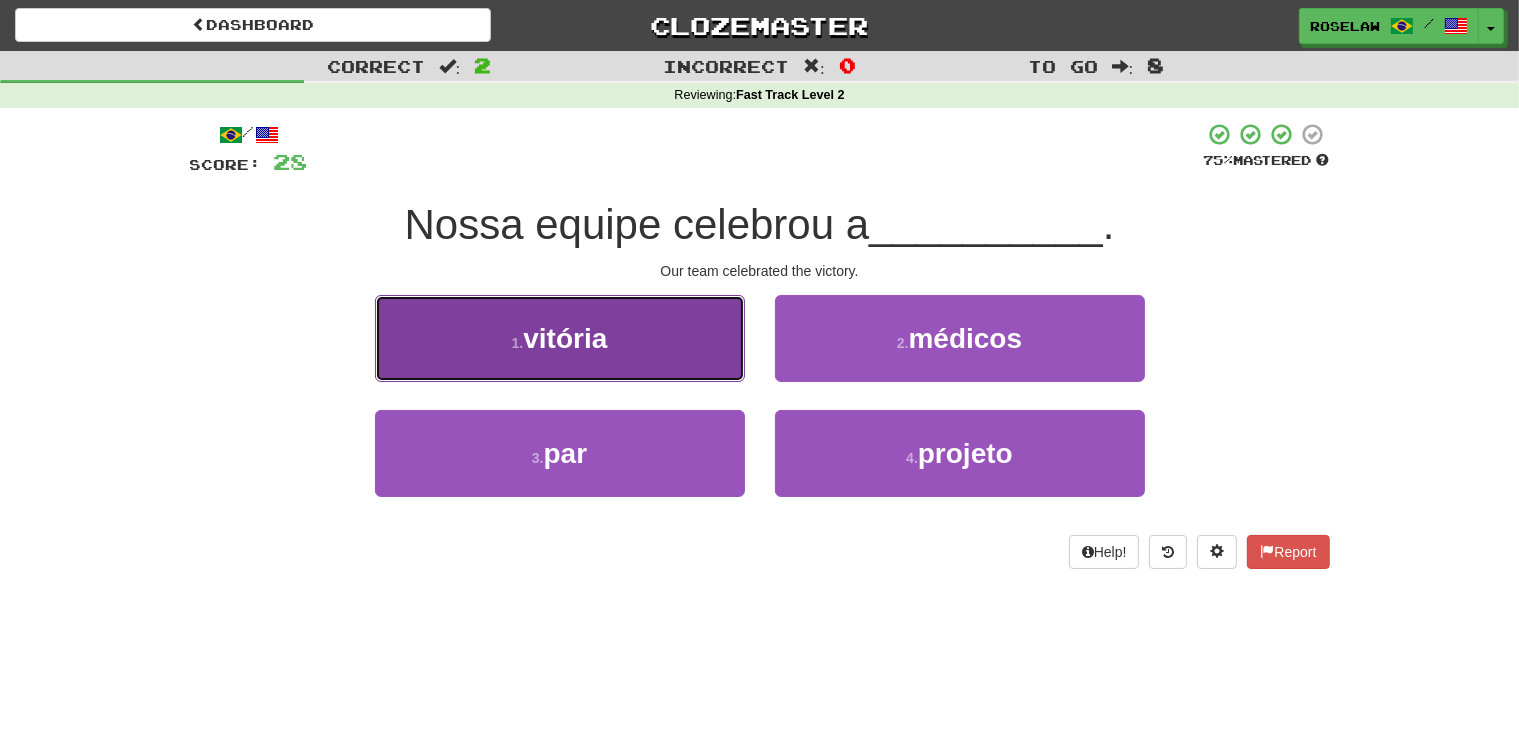 click on "1 .  vitória" at bounding box center [560, 338] 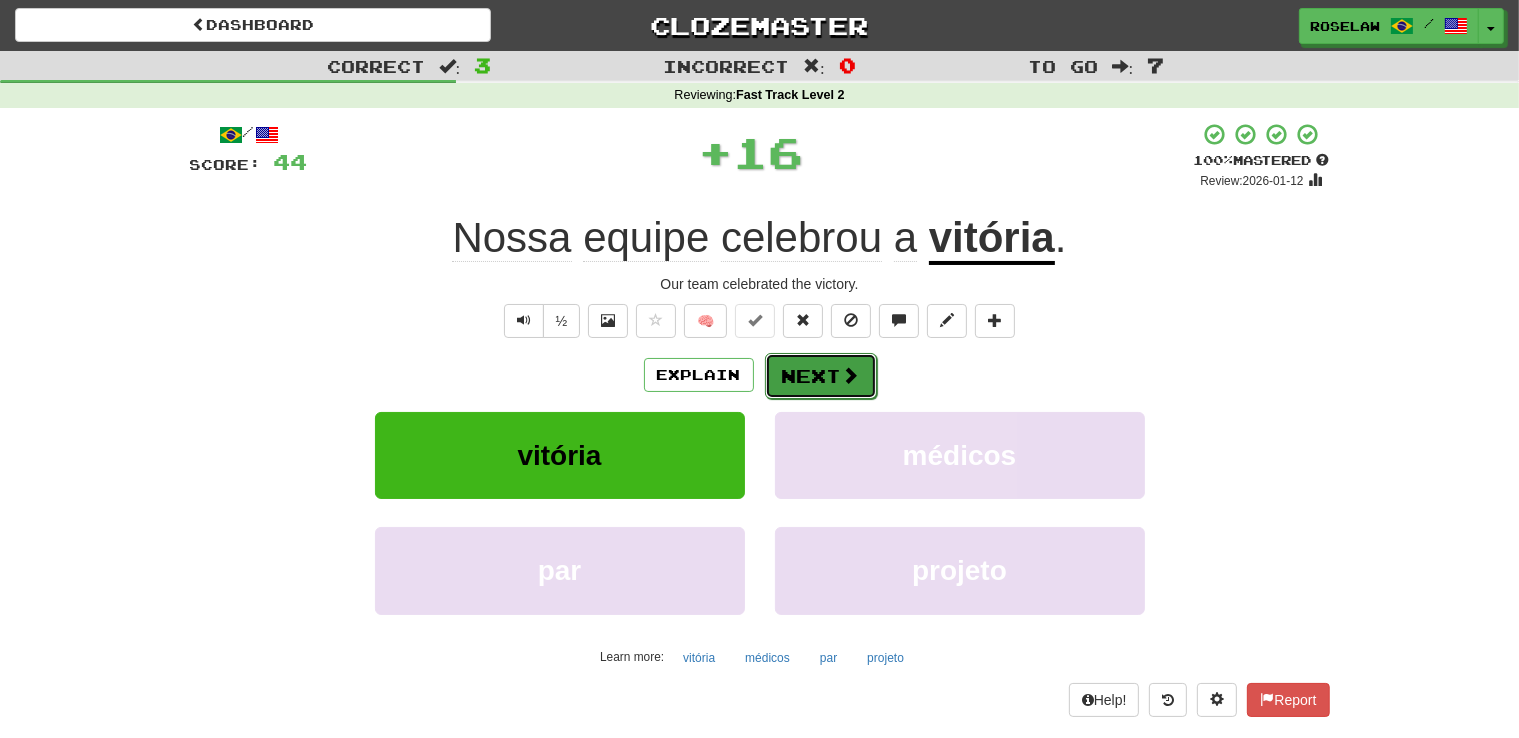 click on "Next" at bounding box center (821, 376) 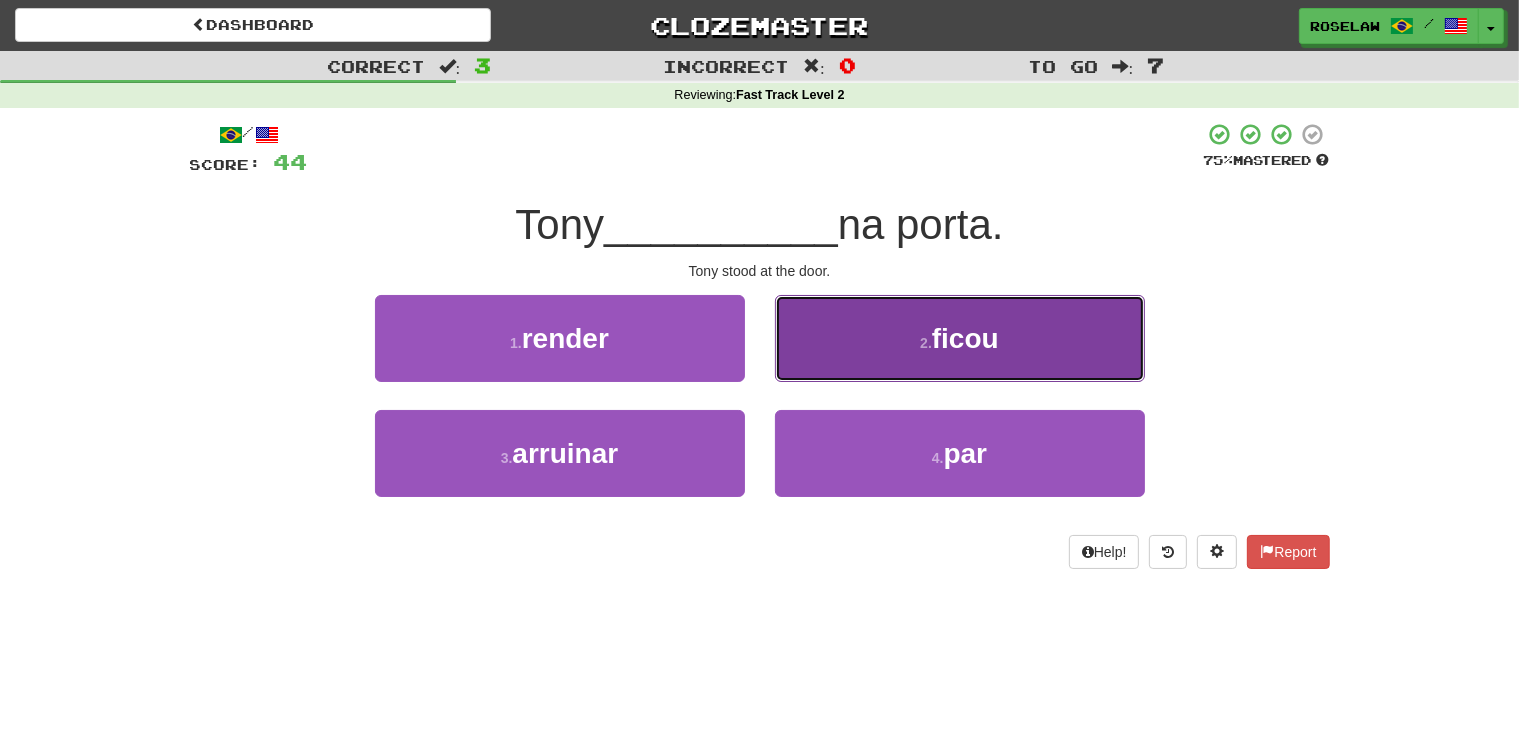click on "2 .  ficou" at bounding box center [960, 338] 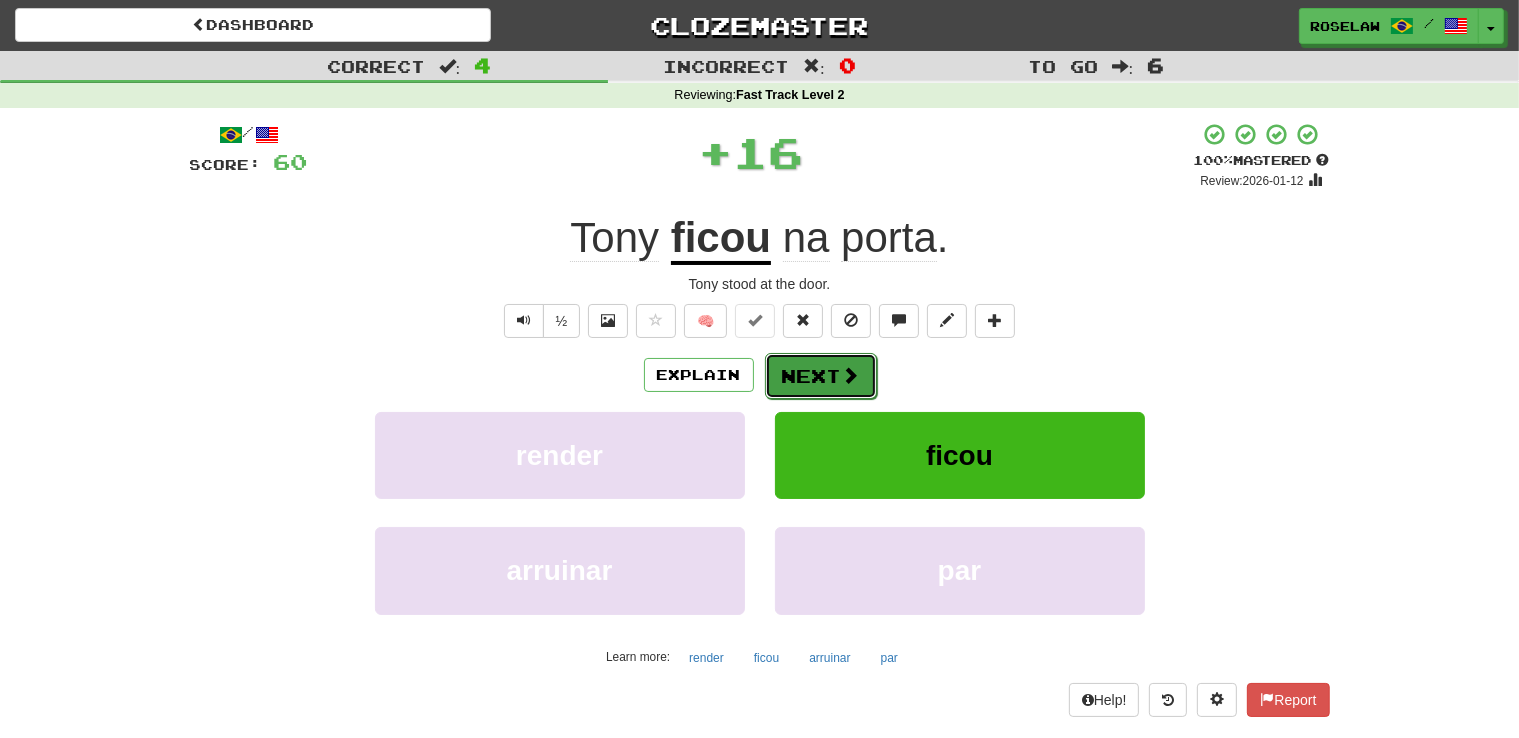 click on "Next" at bounding box center (821, 376) 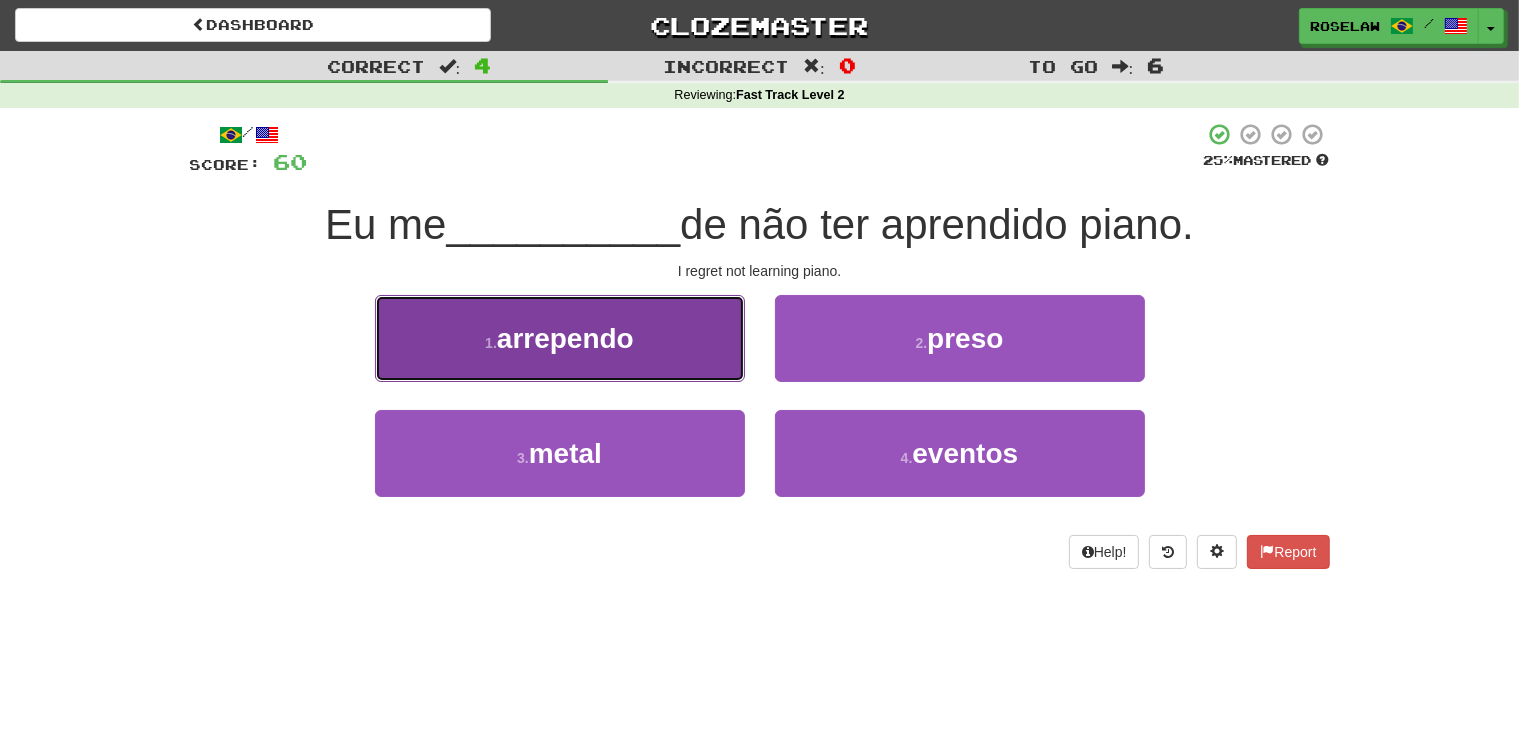 click on "1 .  arrependo" at bounding box center (560, 338) 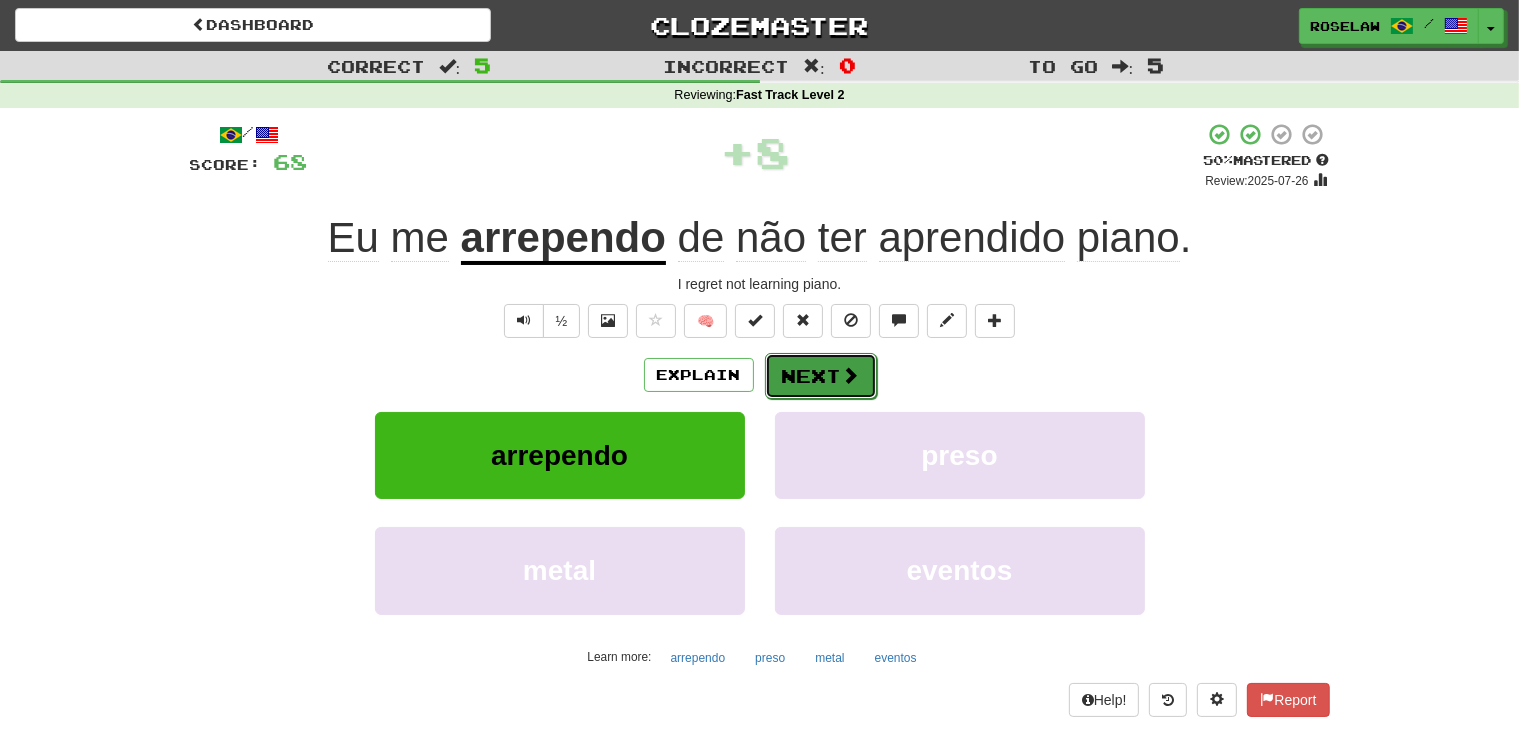 click on "Next" at bounding box center (821, 376) 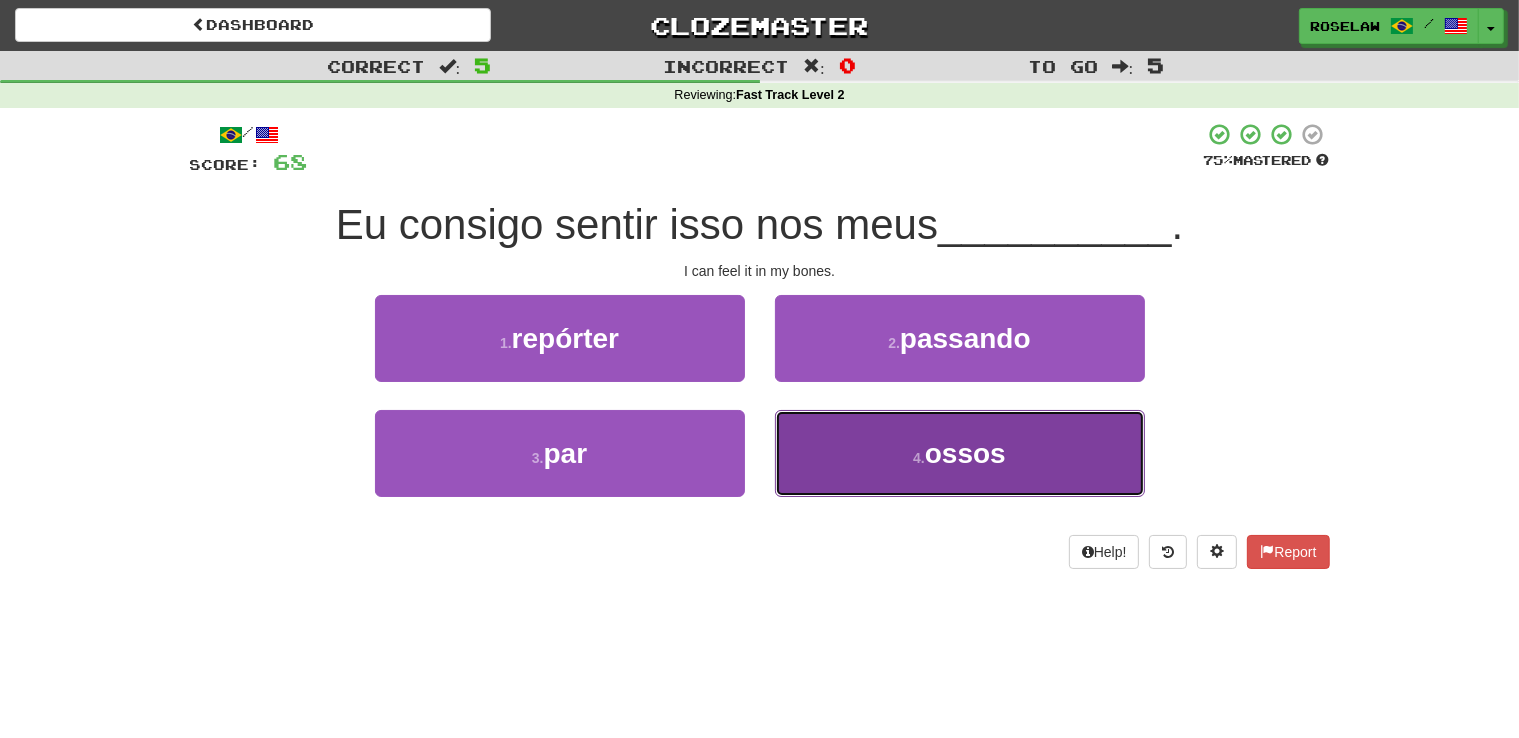 click on "4 .  ossos" at bounding box center [960, 453] 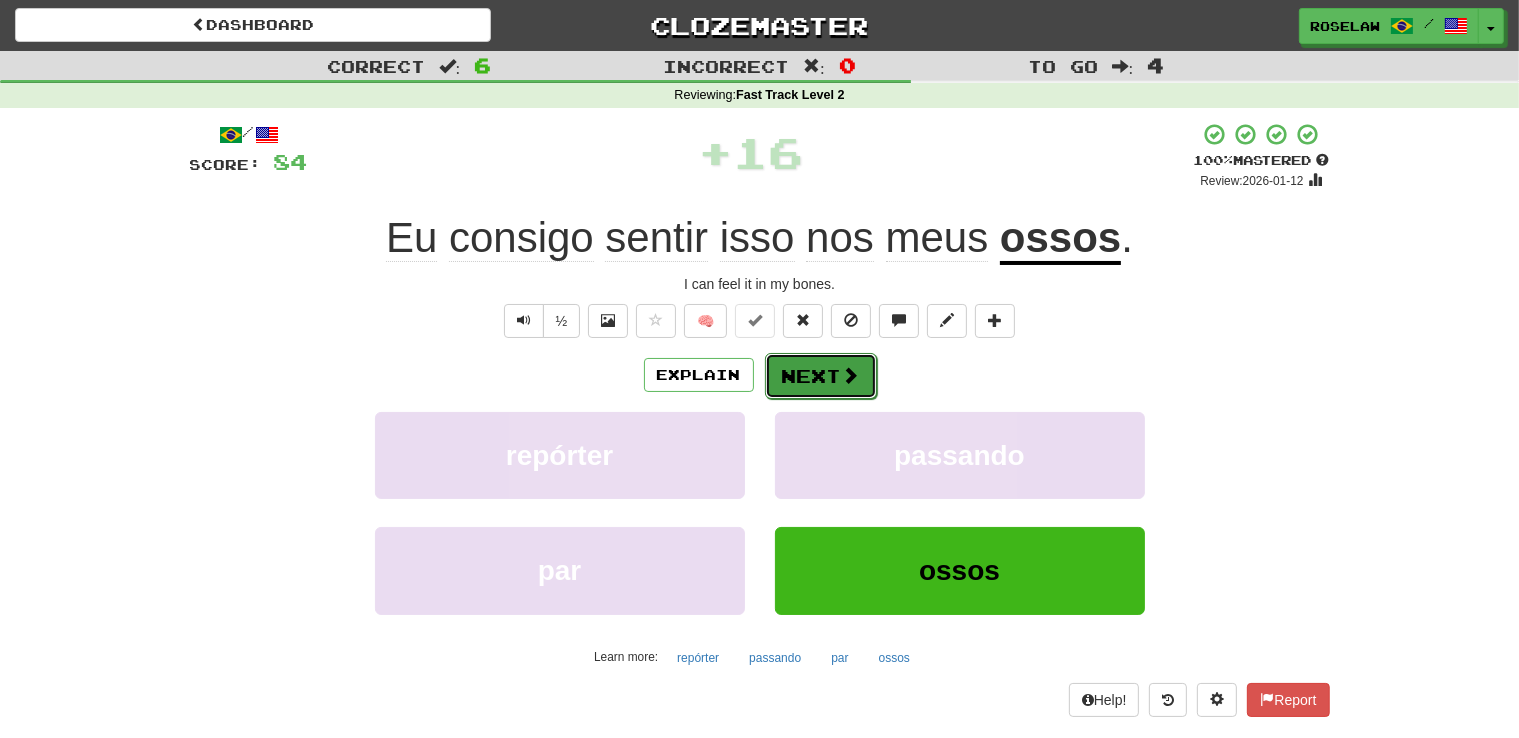 click on "Next" at bounding box center (821, 376) 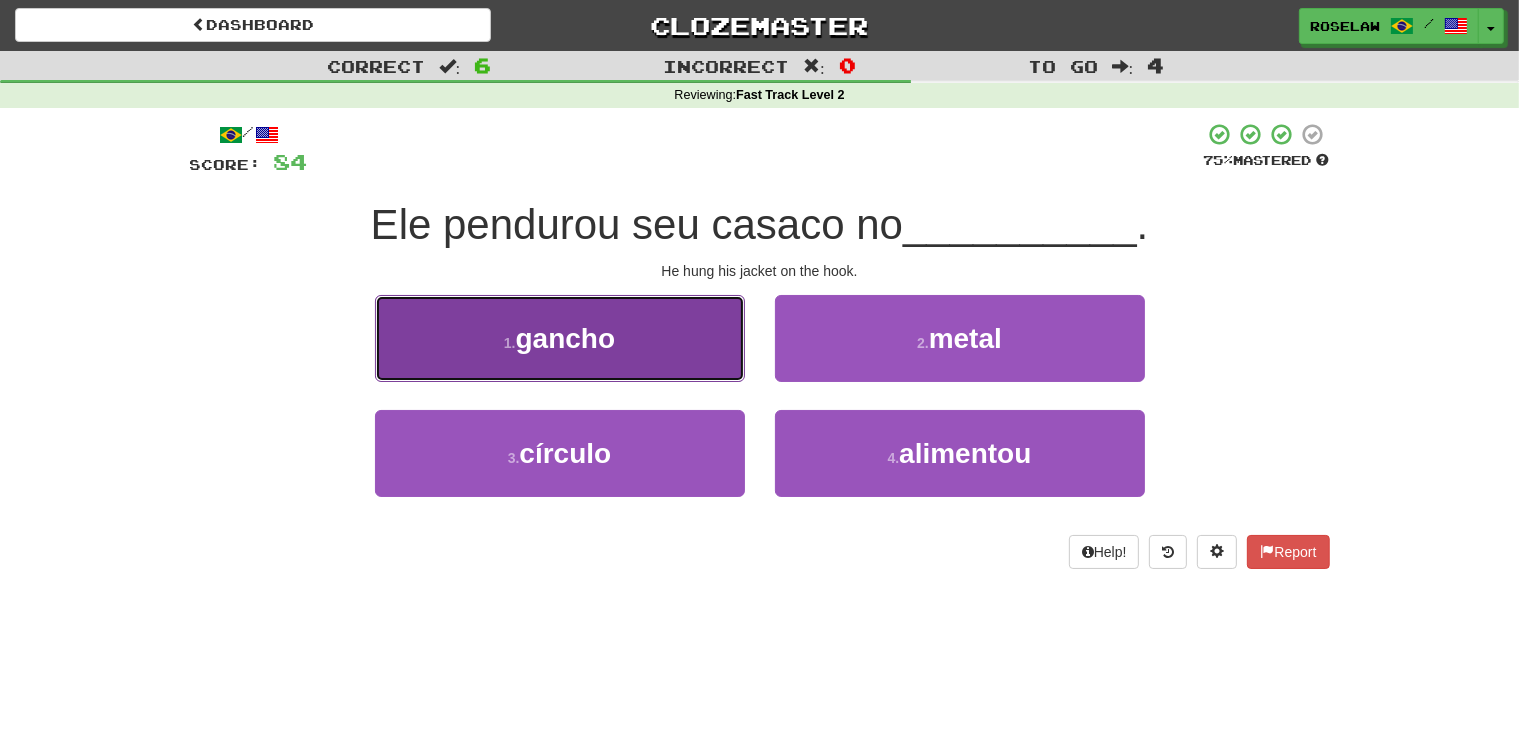 click on "1 .  gancho" at bounding box center [560, 338] 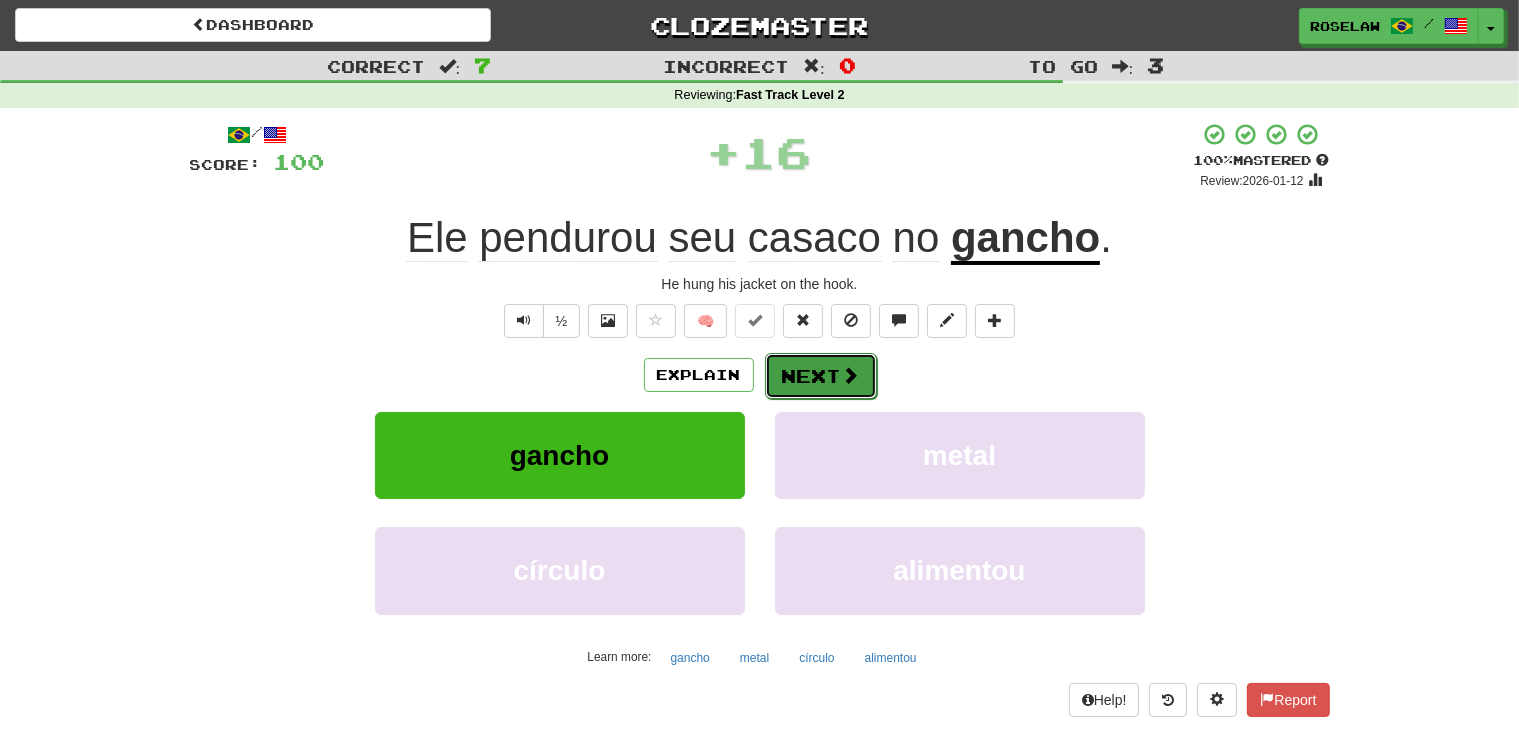 click on "Next" at bounding box center [821, 376] 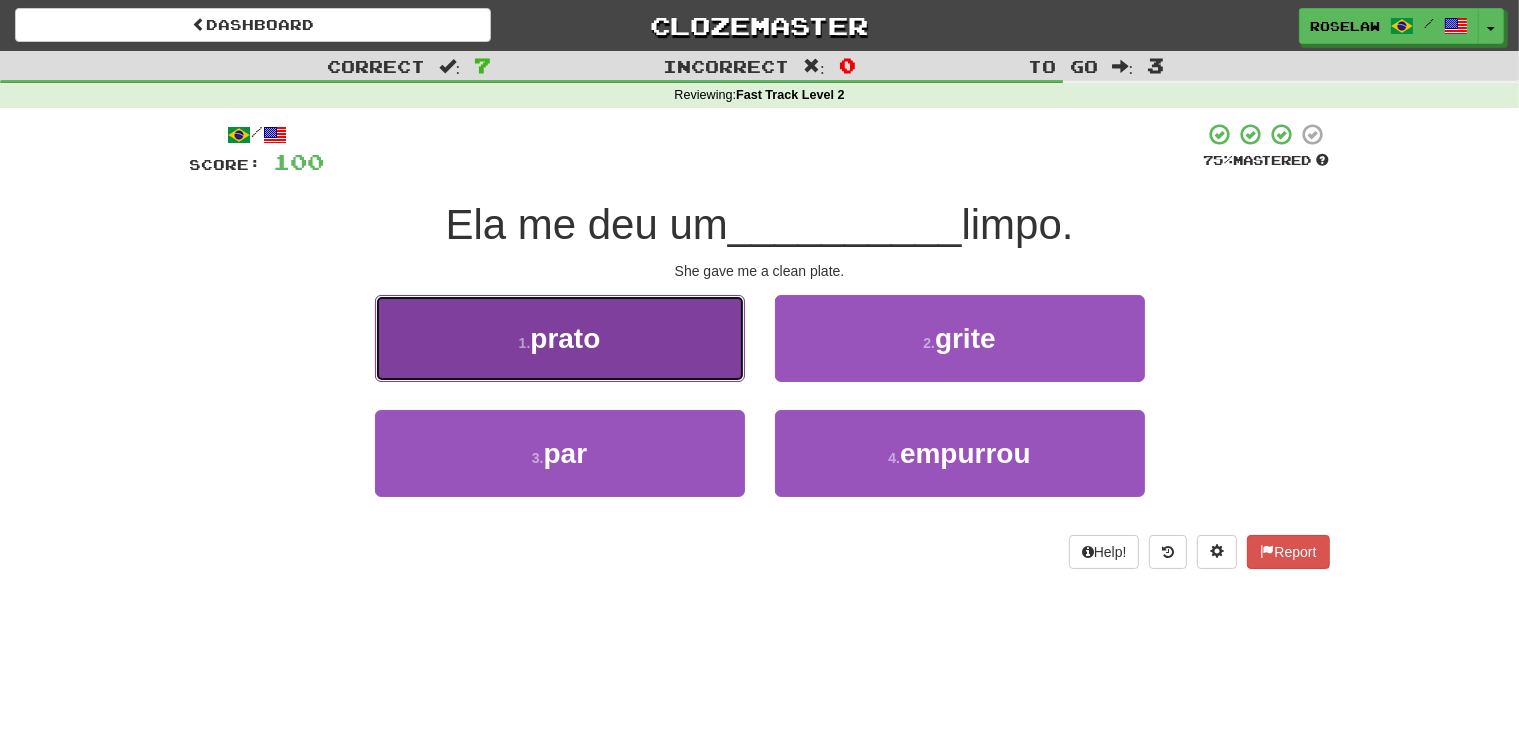 click on "1 .  prato" at bounding box center (560, 338) 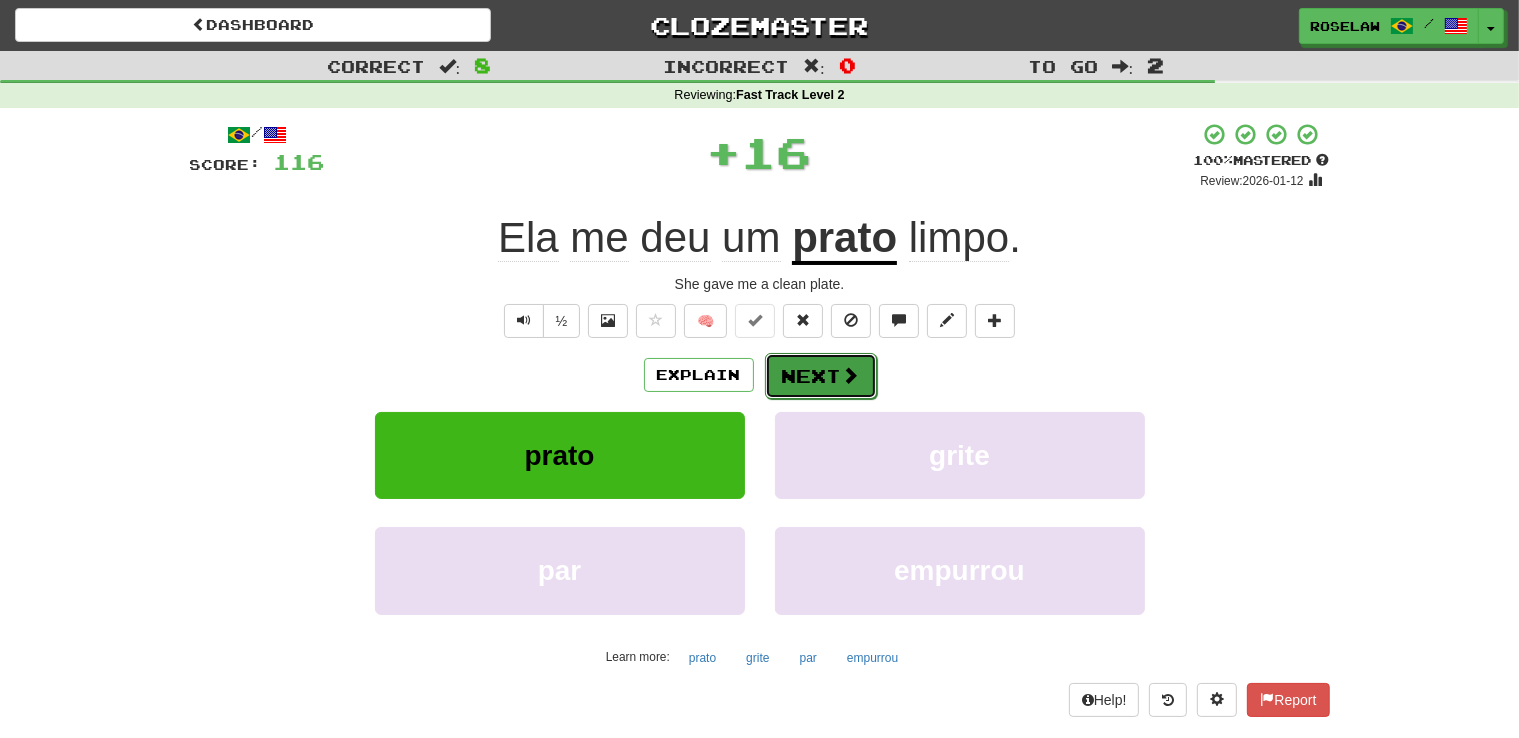 click on "Next" at bounding box center [821, 376] 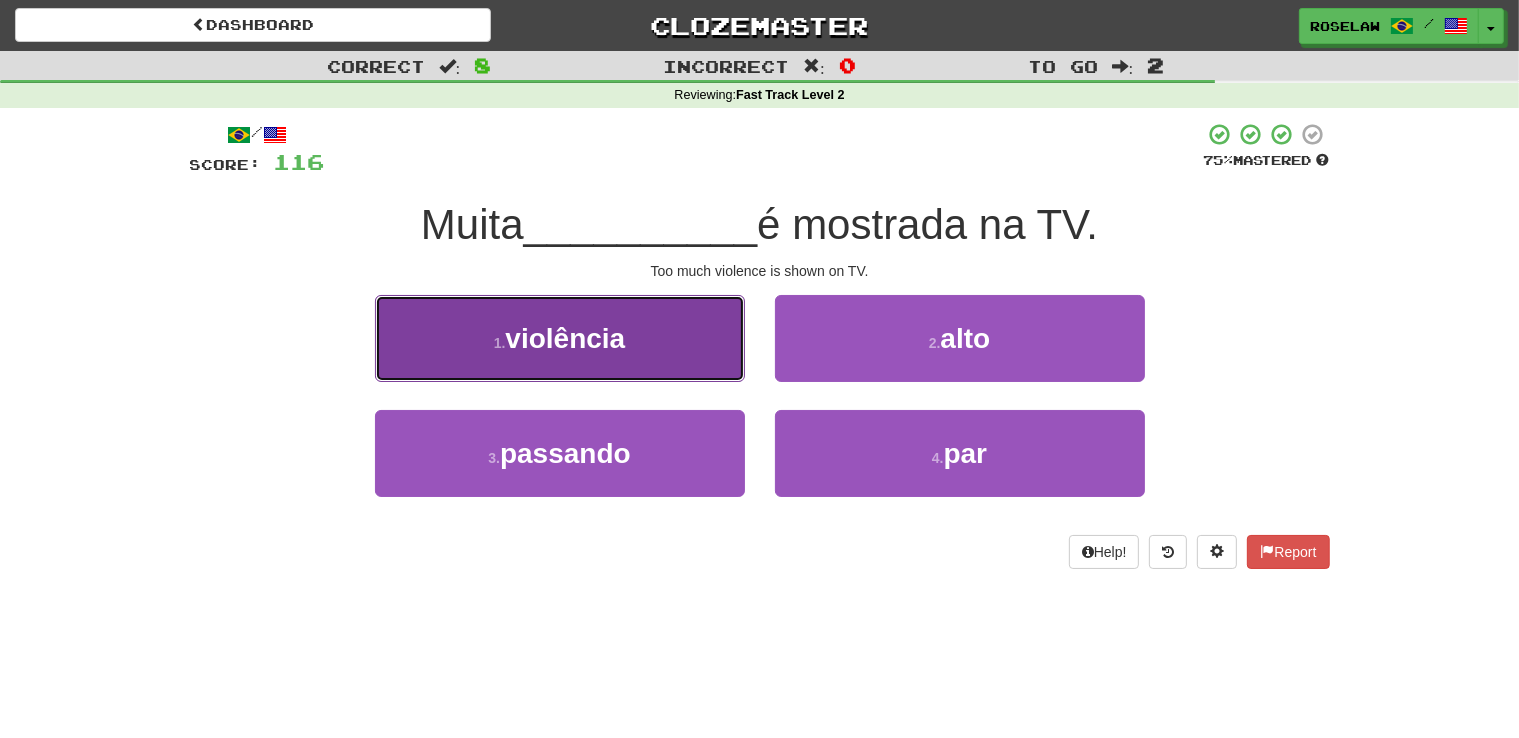 click on "1 .  violência" at bounding box center (560, 338) 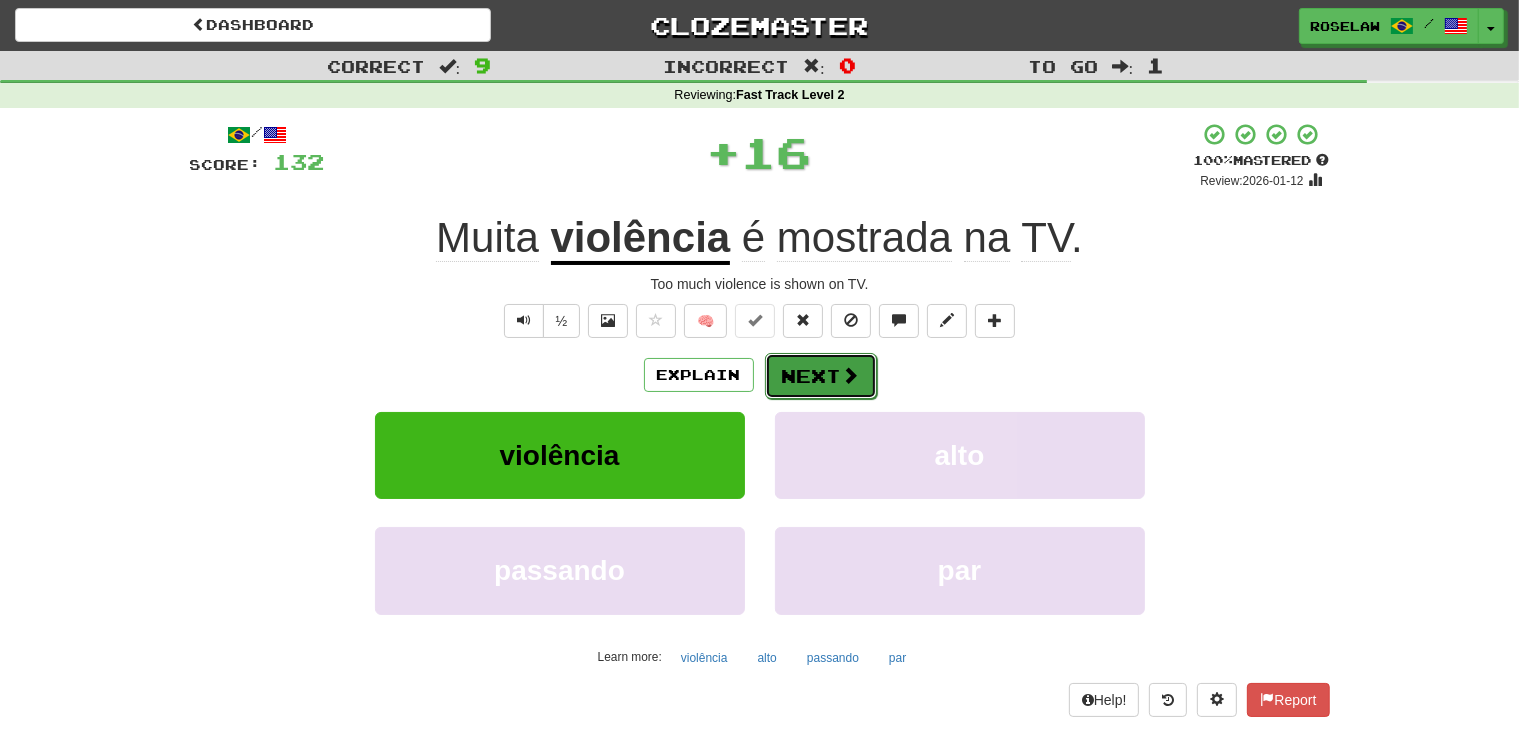 click on "Next" at bounding box center [821, 376] 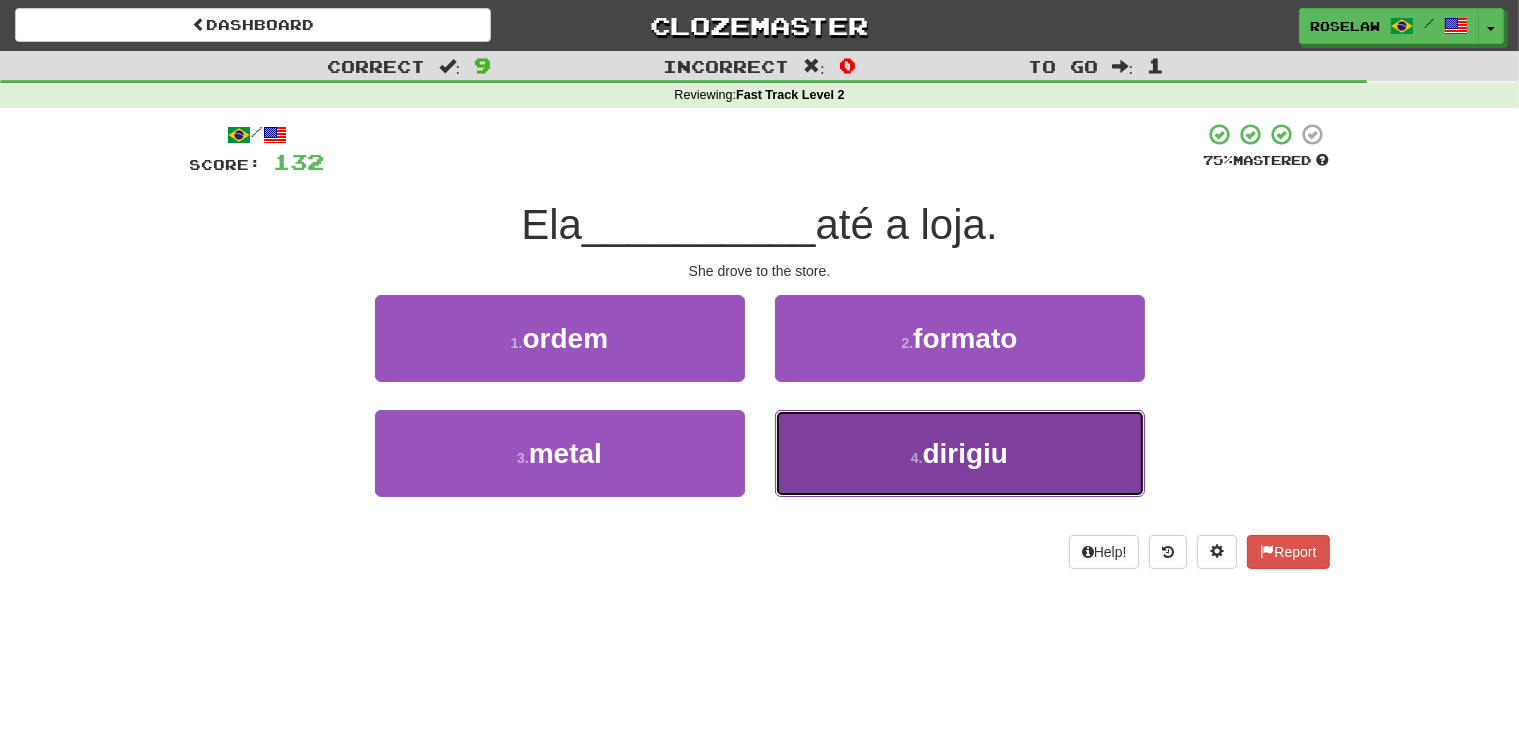 click on "4 .  dirigiu" at bounding box center [960, 453] 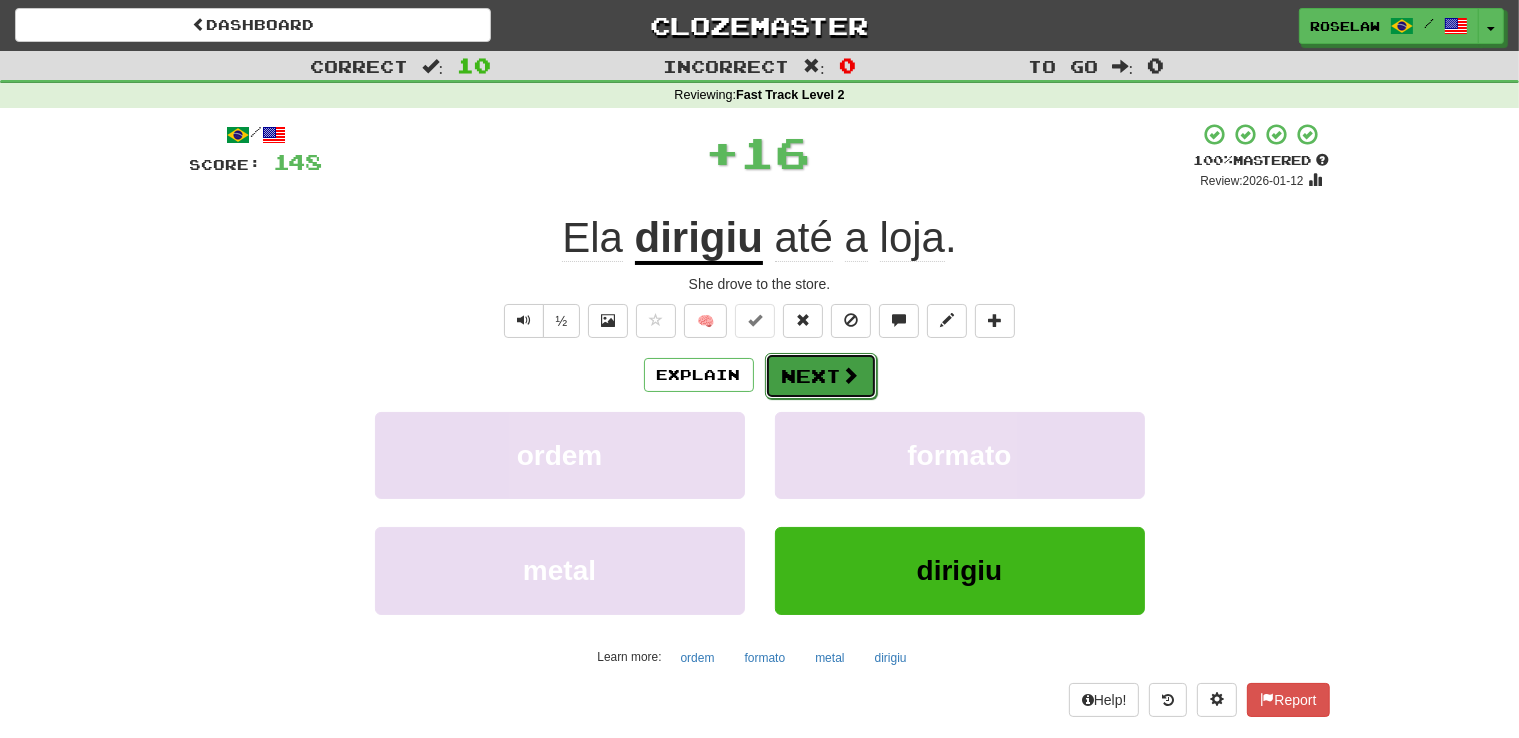 click on "Next" at bounding box center [821, 376] 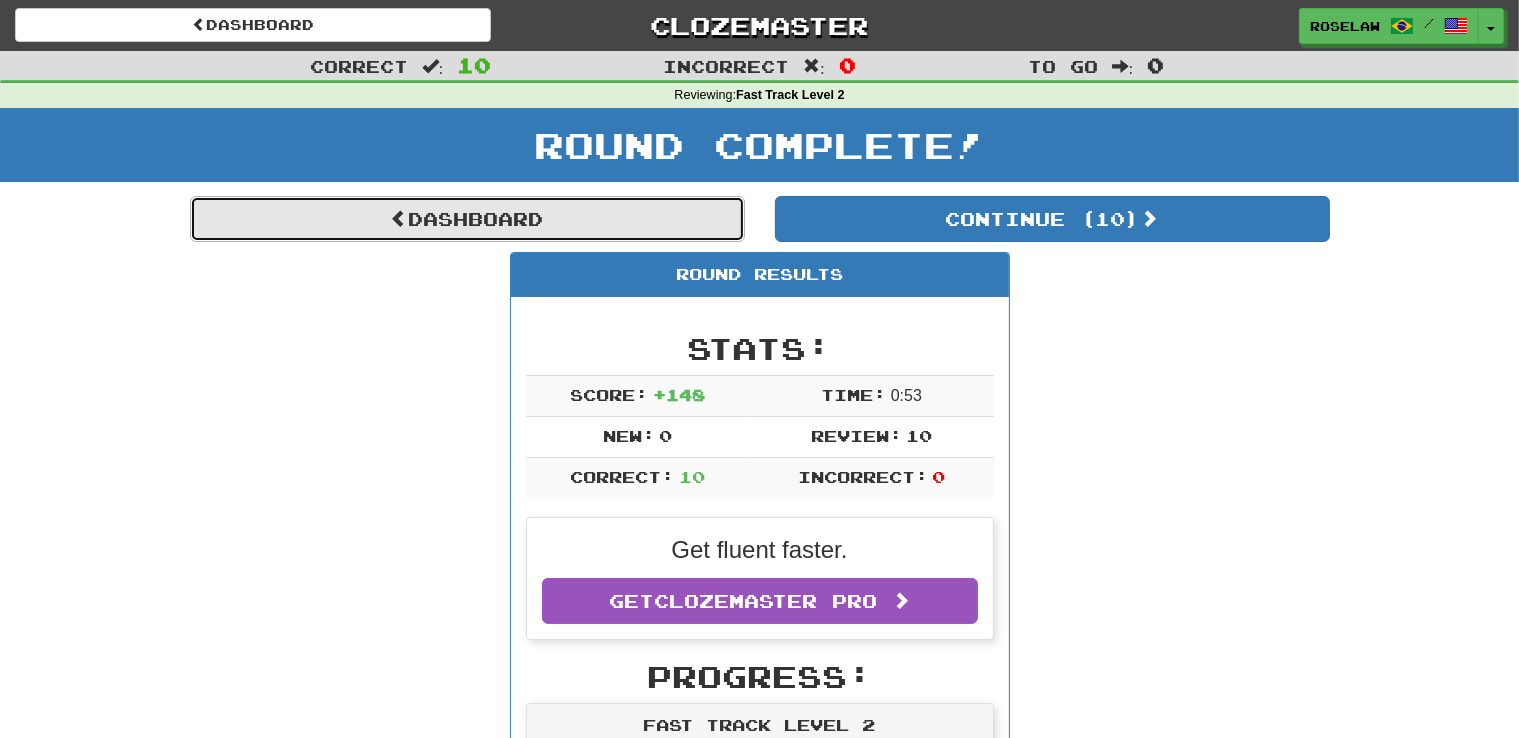 click on "Dashboard" at bounding box center [467, 219] 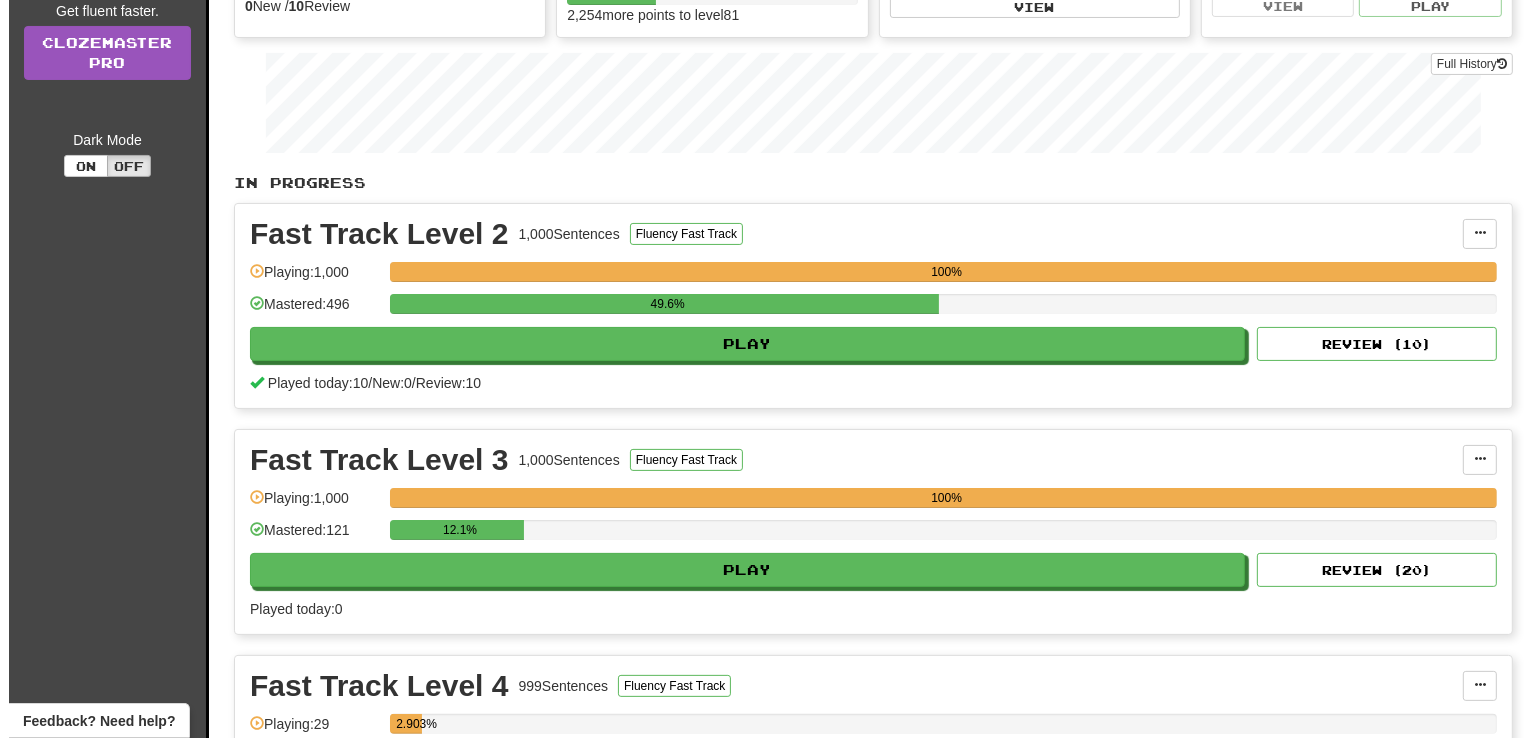 scroll, scrollTop: 328, scrollLeft: 0, axis: vertical 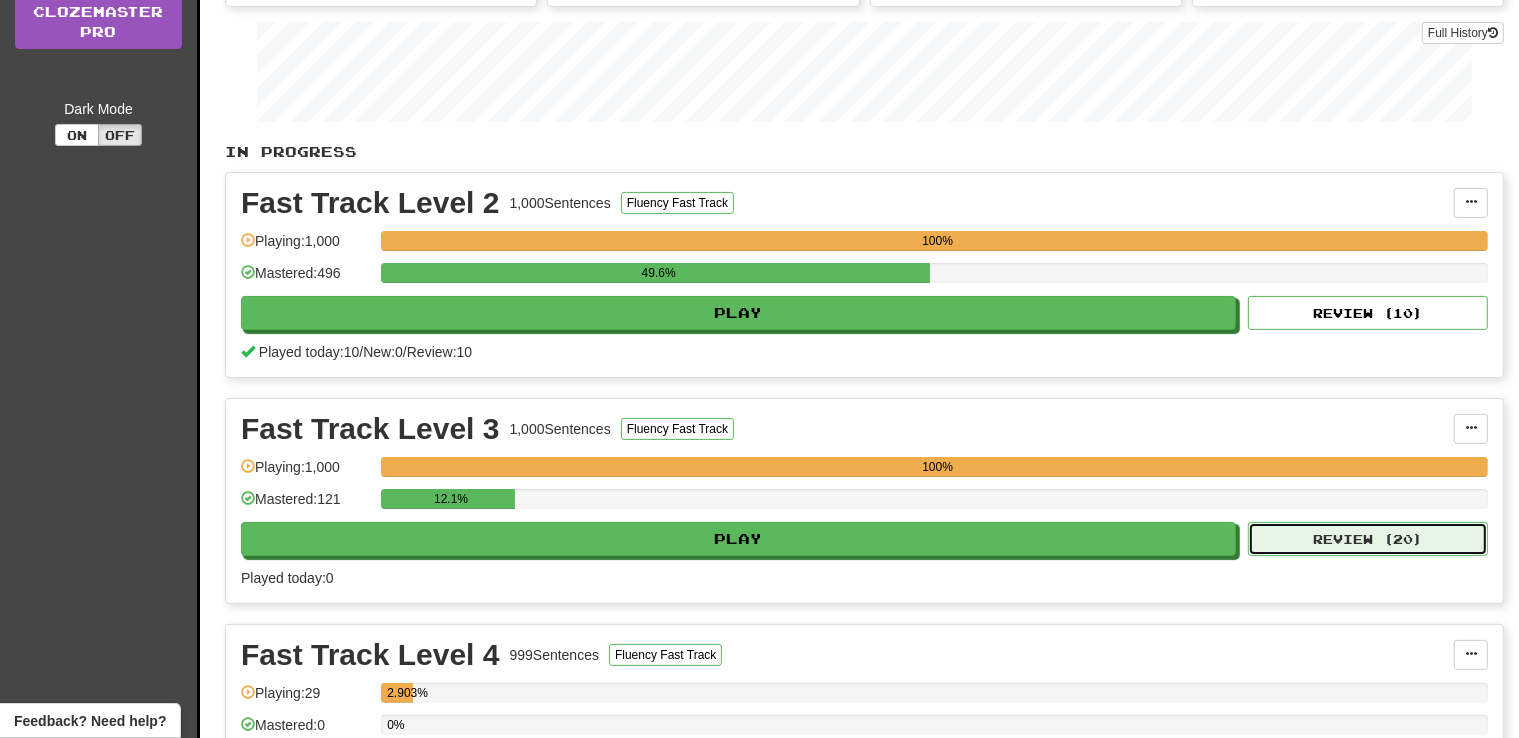 click on "Review ( 20 )" at bounding box center (1368, 539) 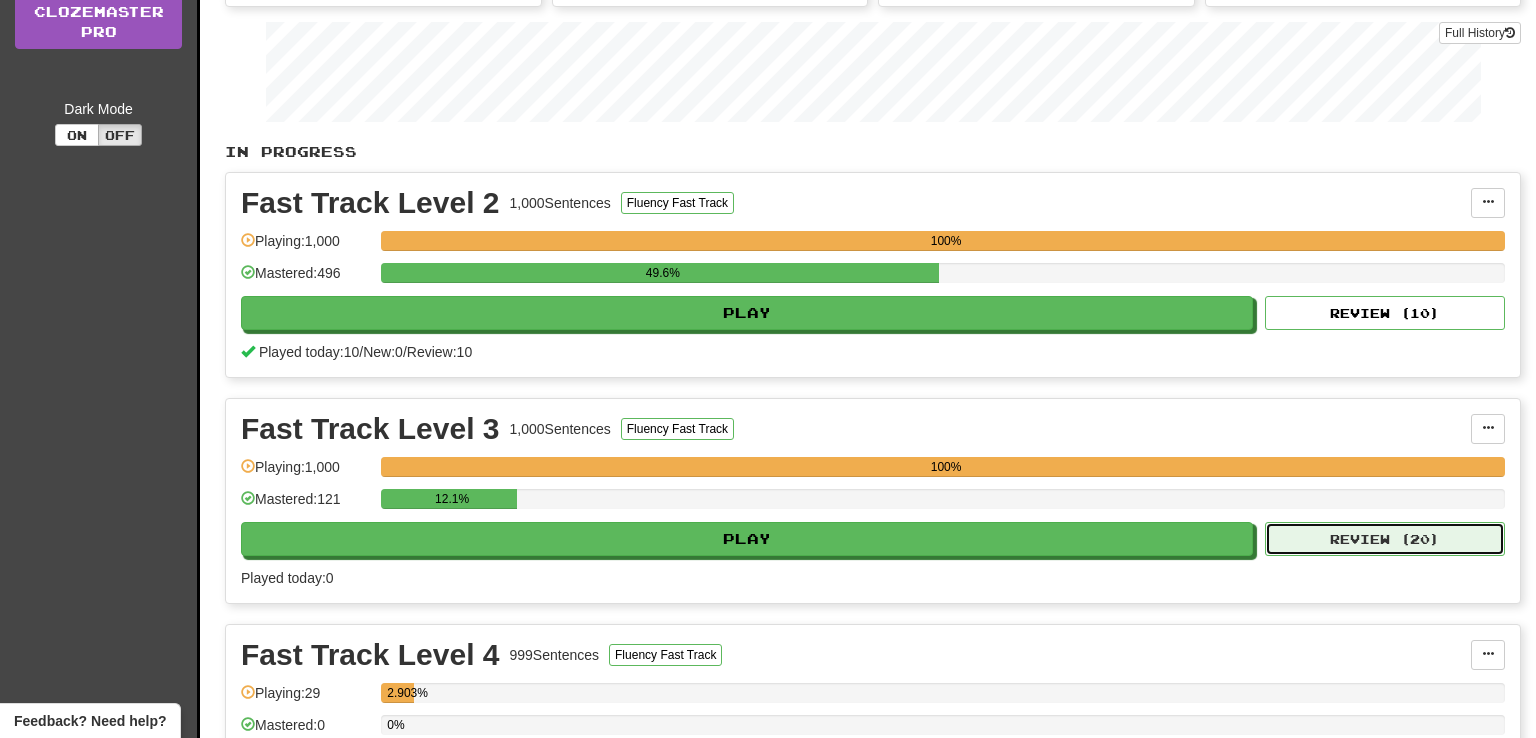 select on "**" 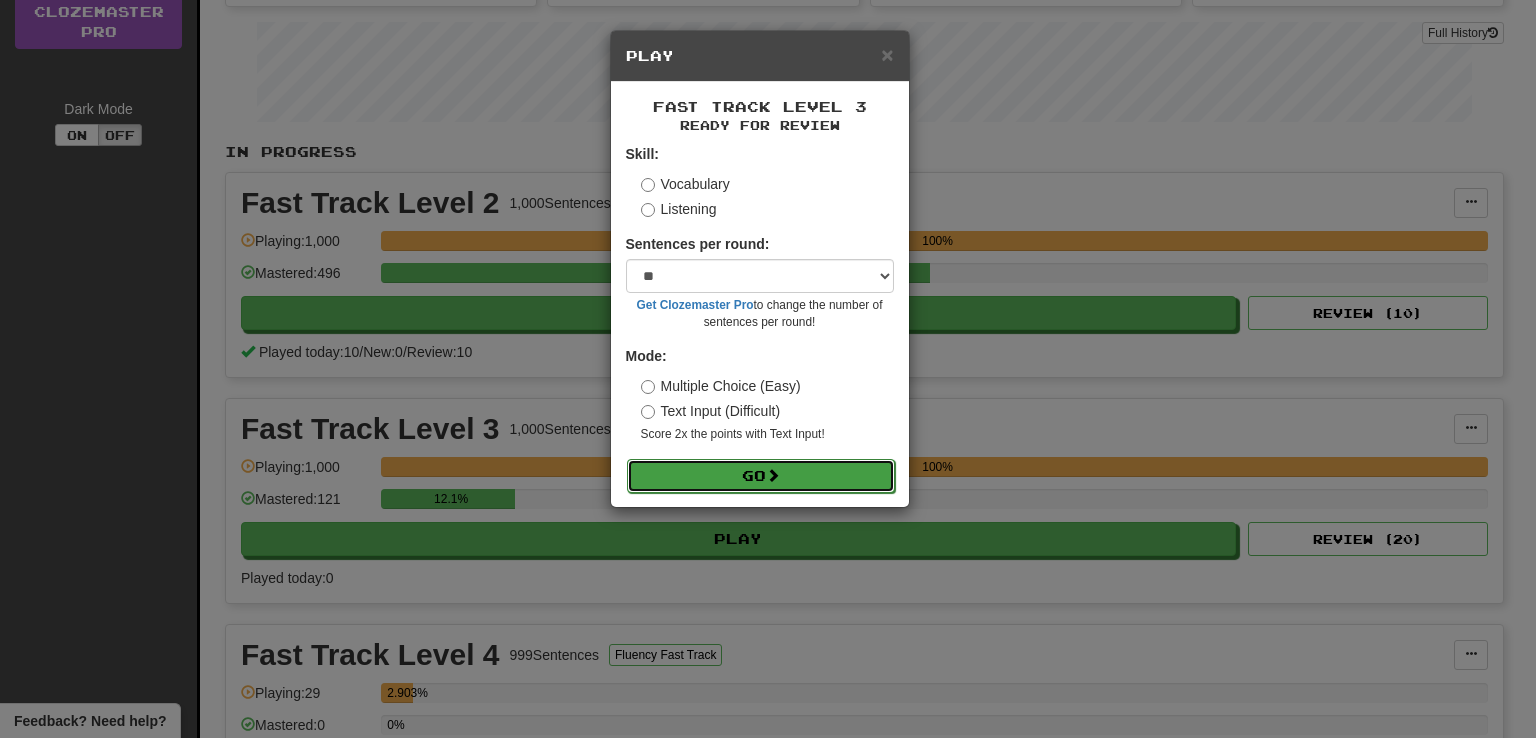 click on "Go" at bounding box center [761, 476] 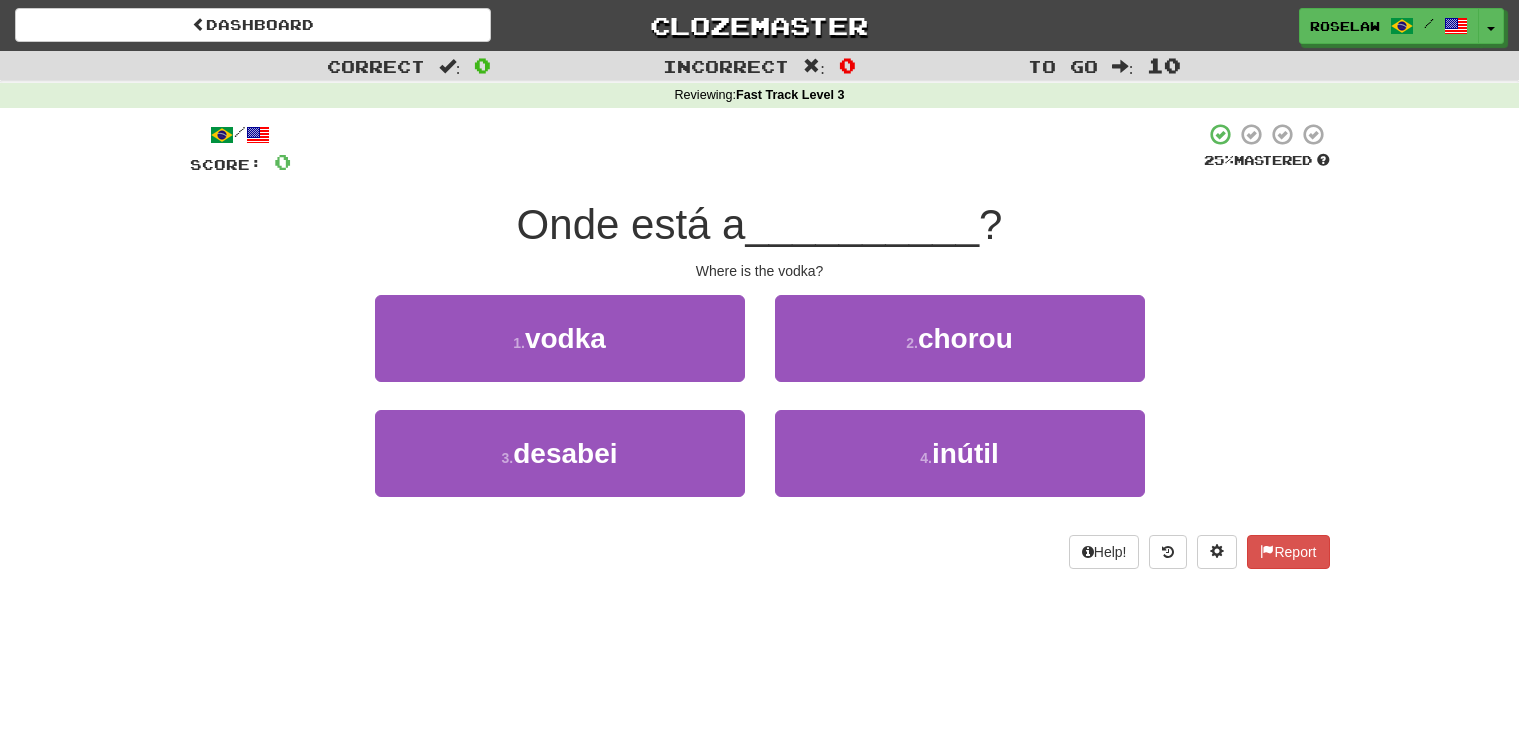scroll, scrollTop: 0, scrollLeft: 0, axis: both 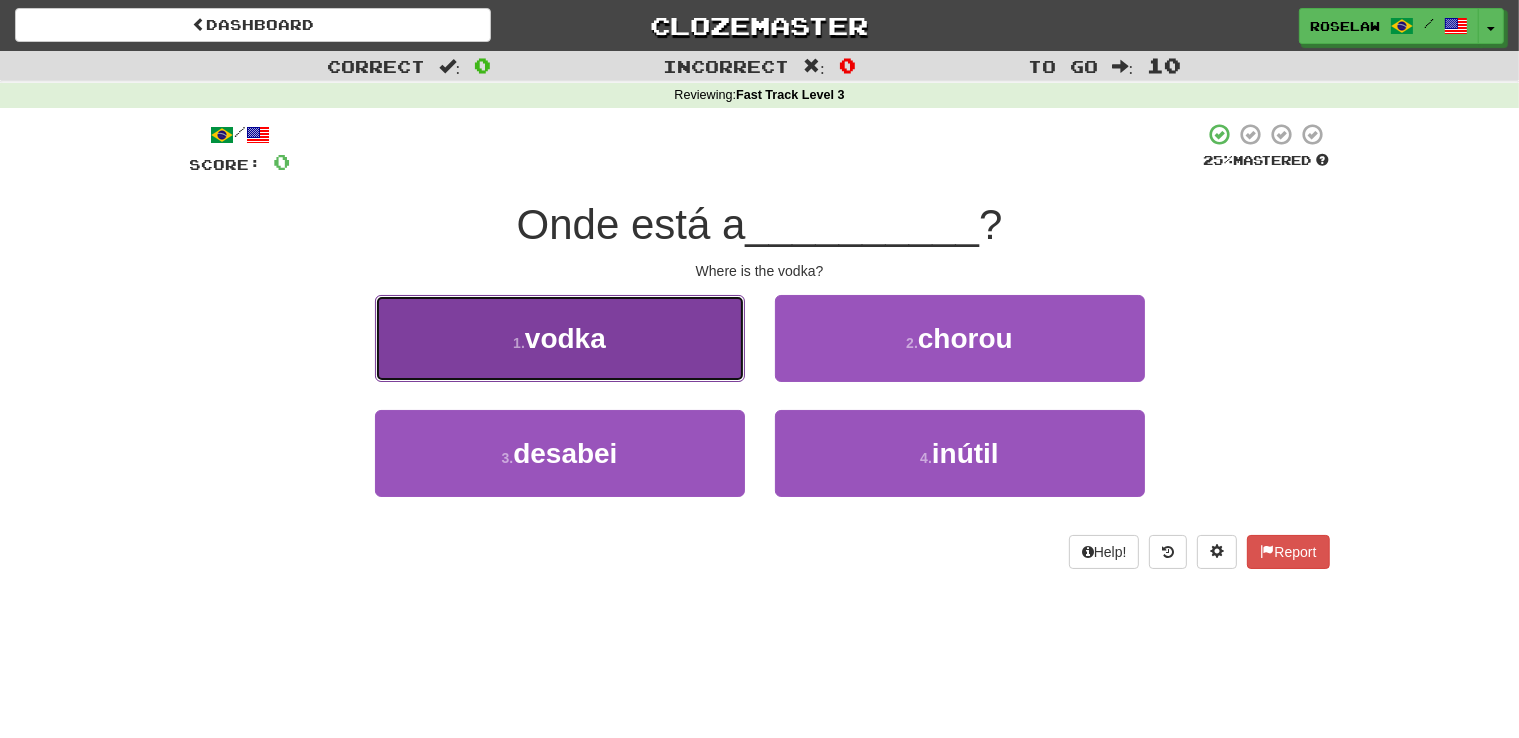 click on "1 .  vodka" at bounding box center [560, 338] 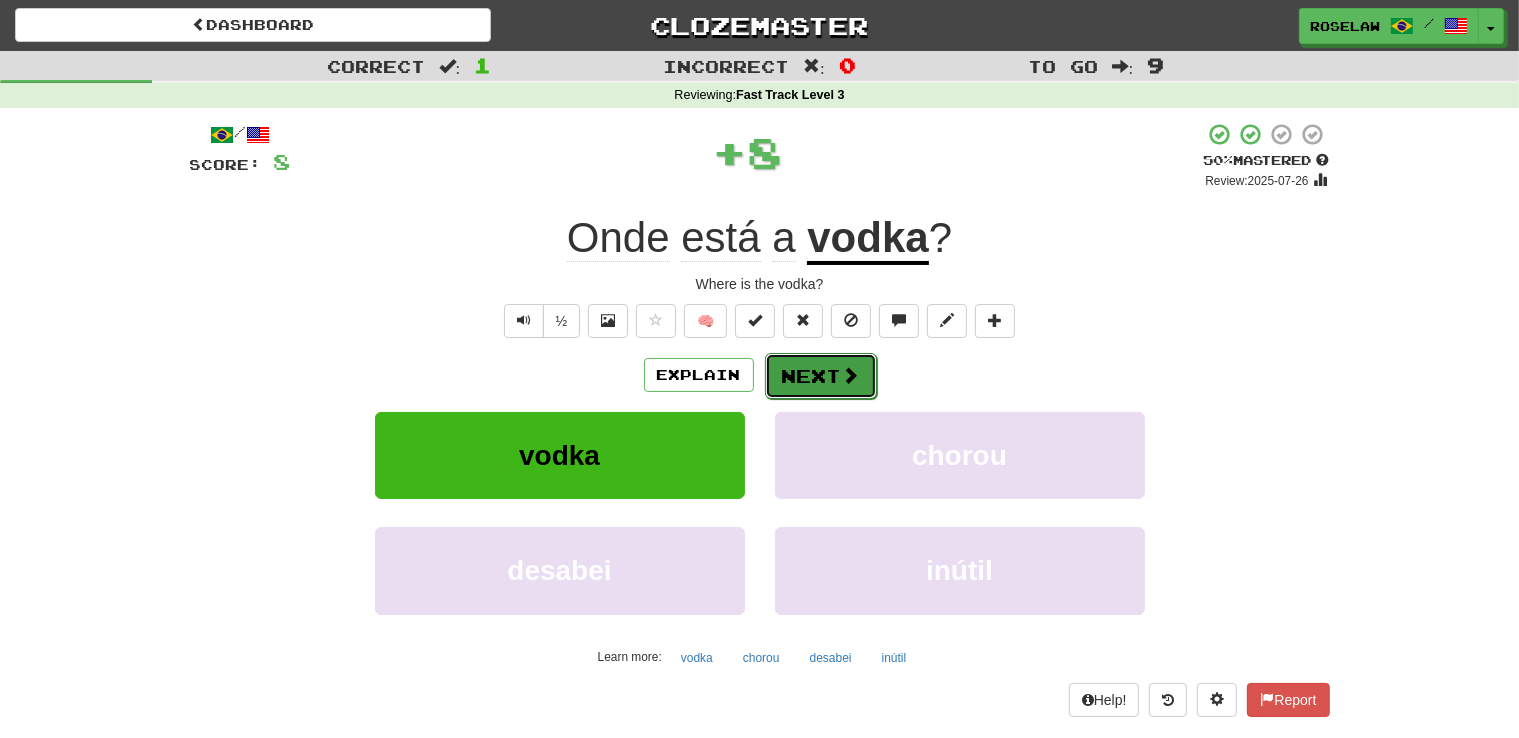click on "Next" at bounding box center (821, 376) 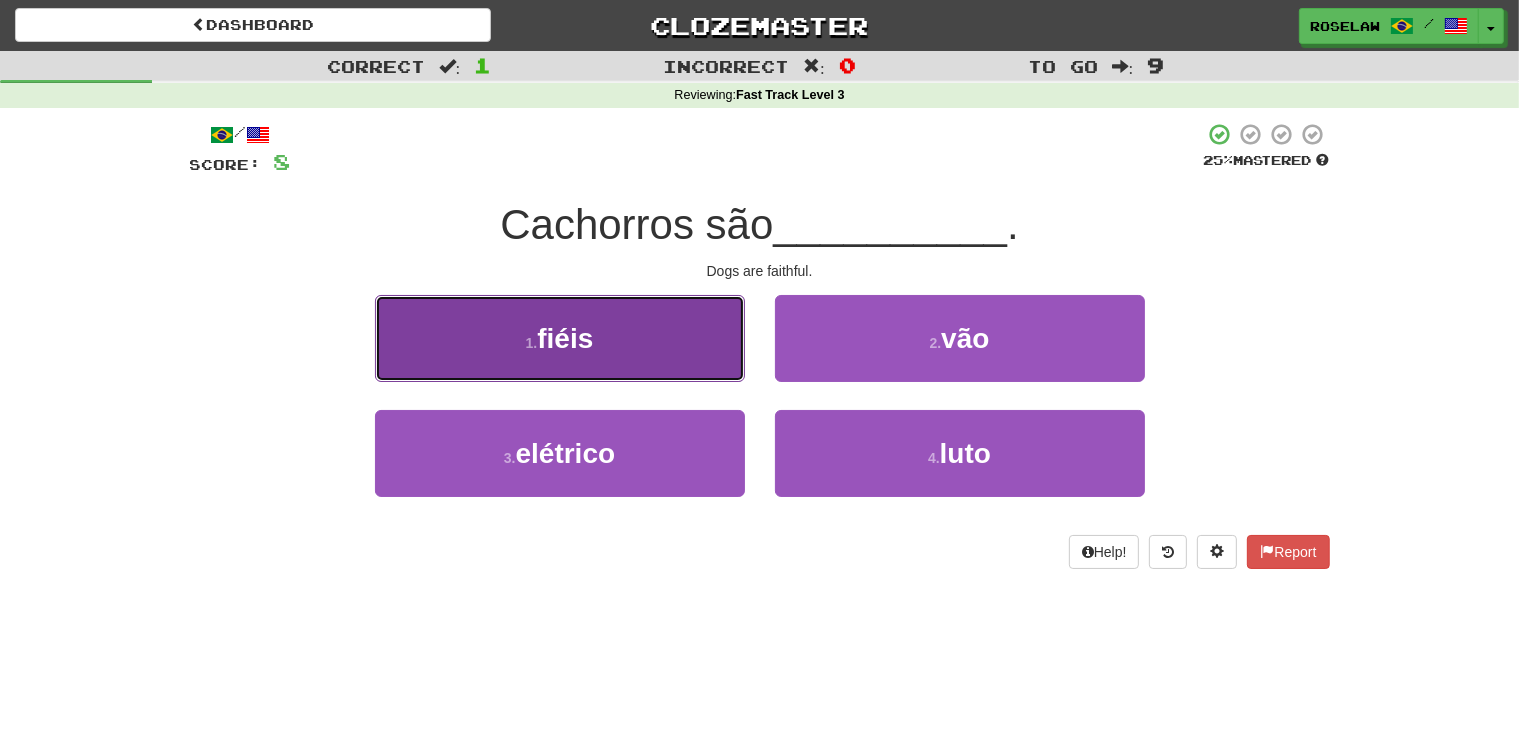 click on "1 .  fiéis" at bounding box center [560, 338] 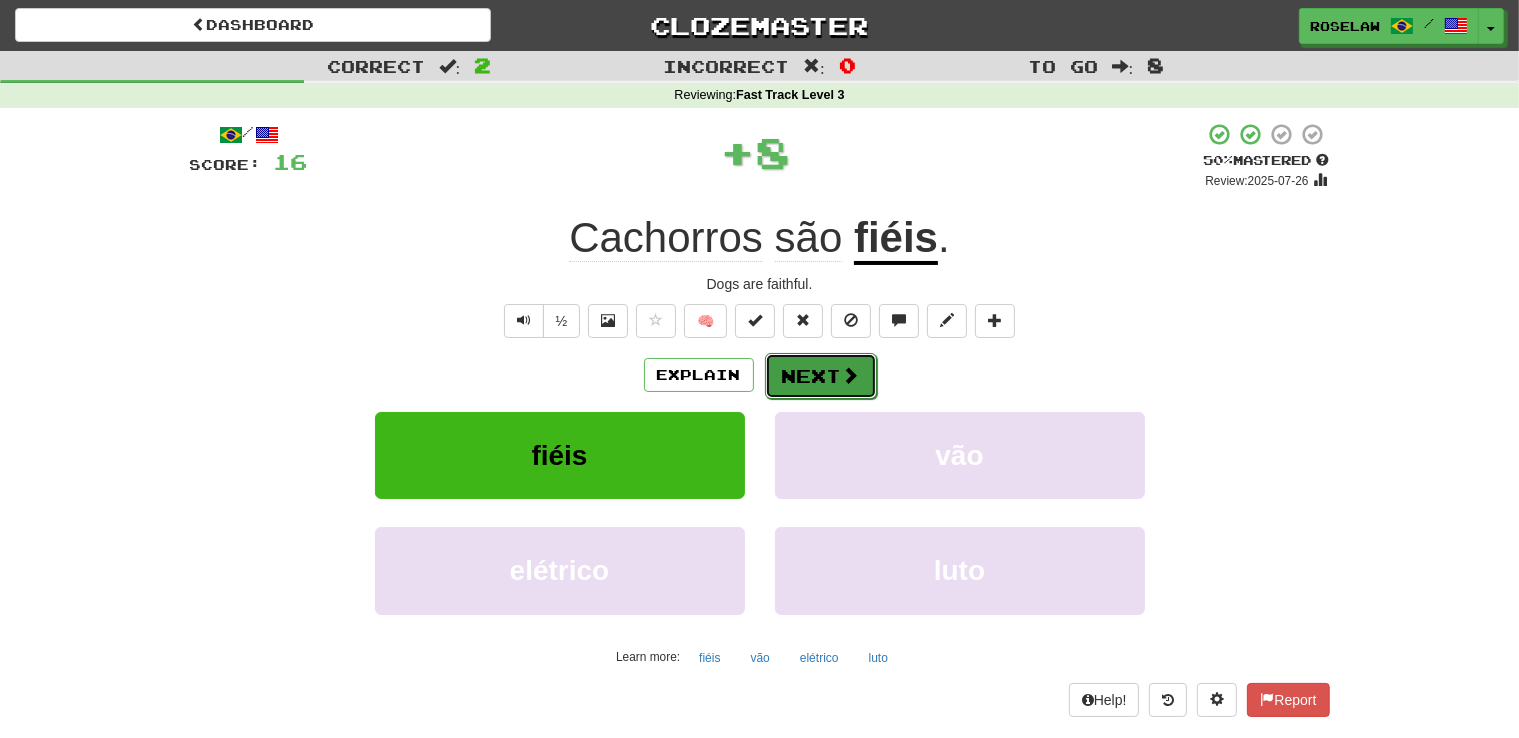 click on "Next" at bounding box center (821, 376) 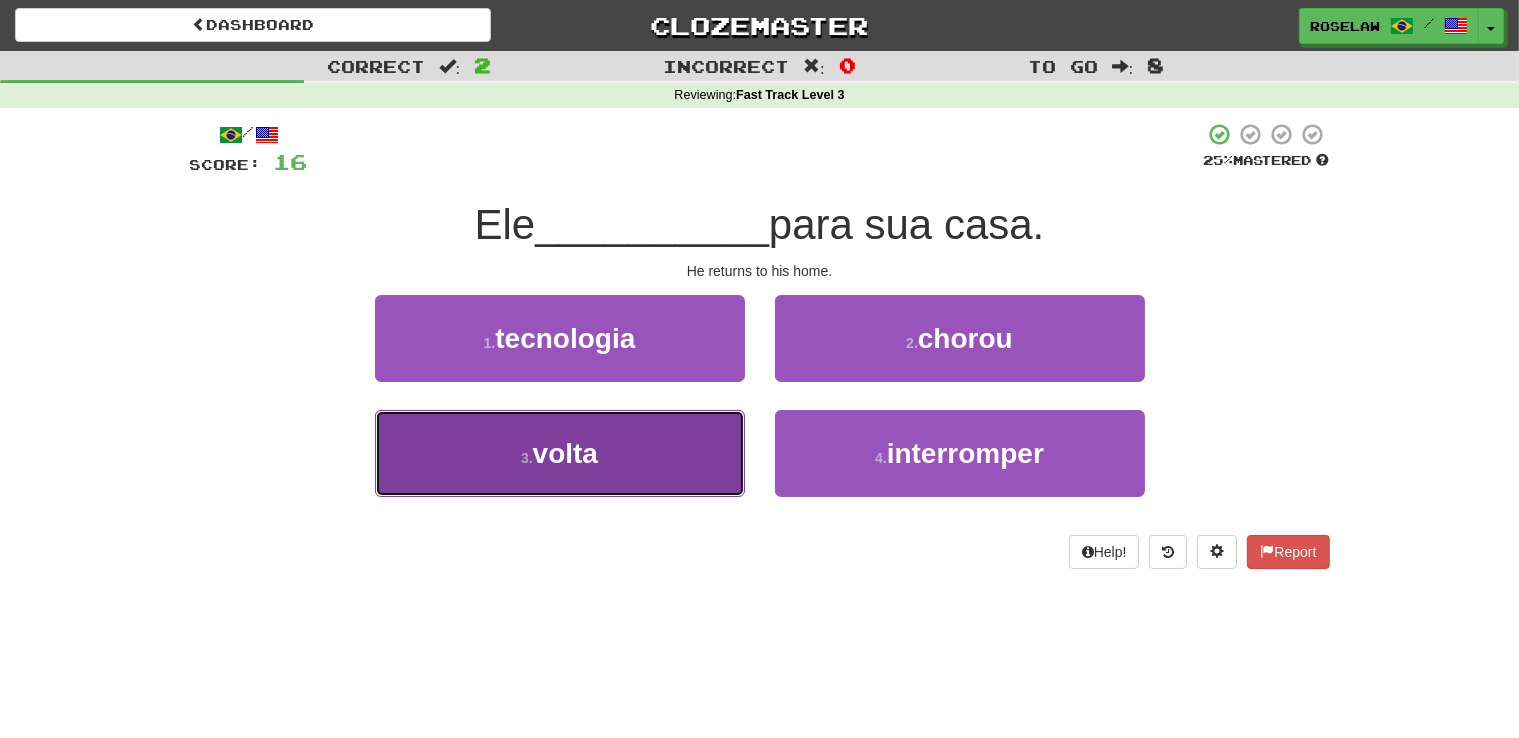 click on "3 .  volta" at bounding box center [560, 453] 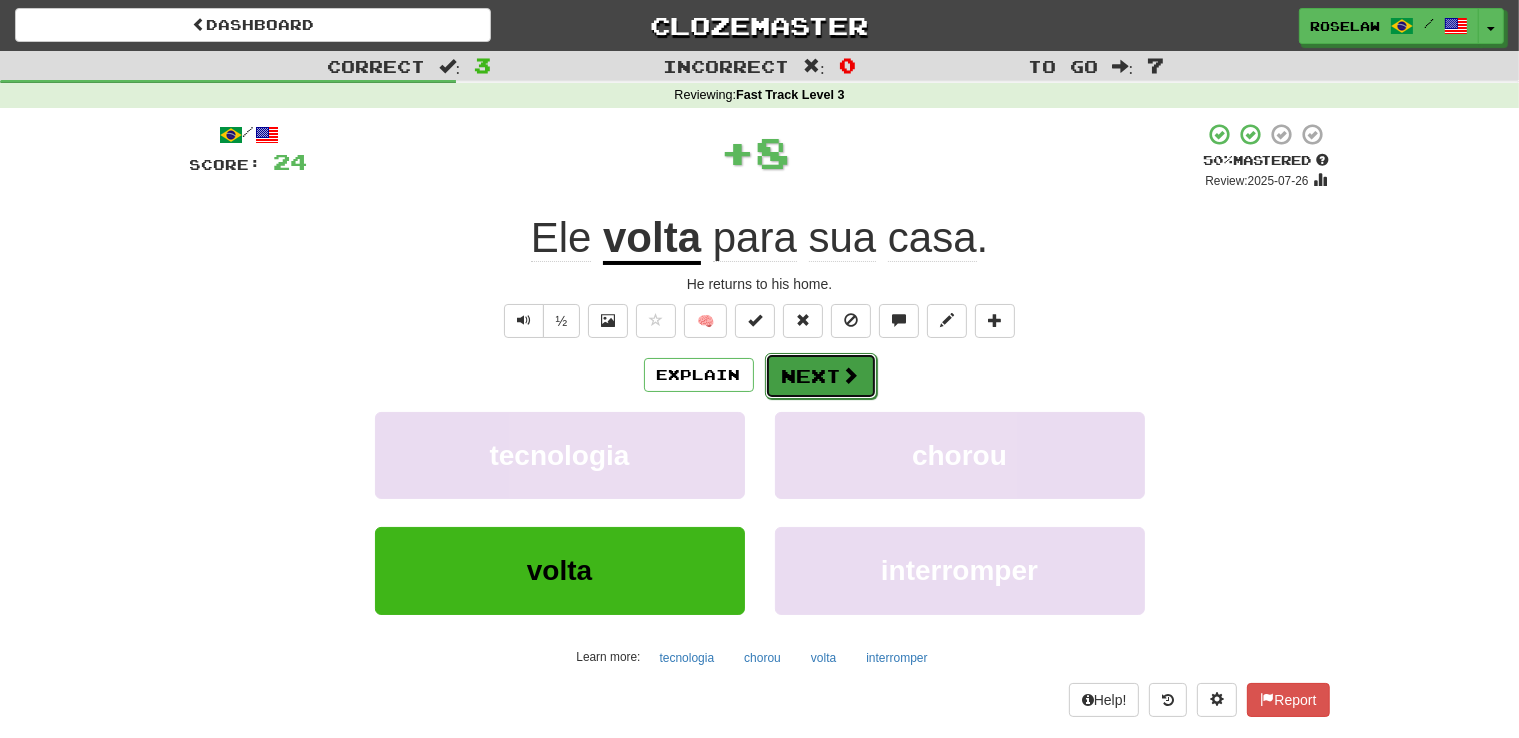 click on "Next" at bounding box center [821, 376] 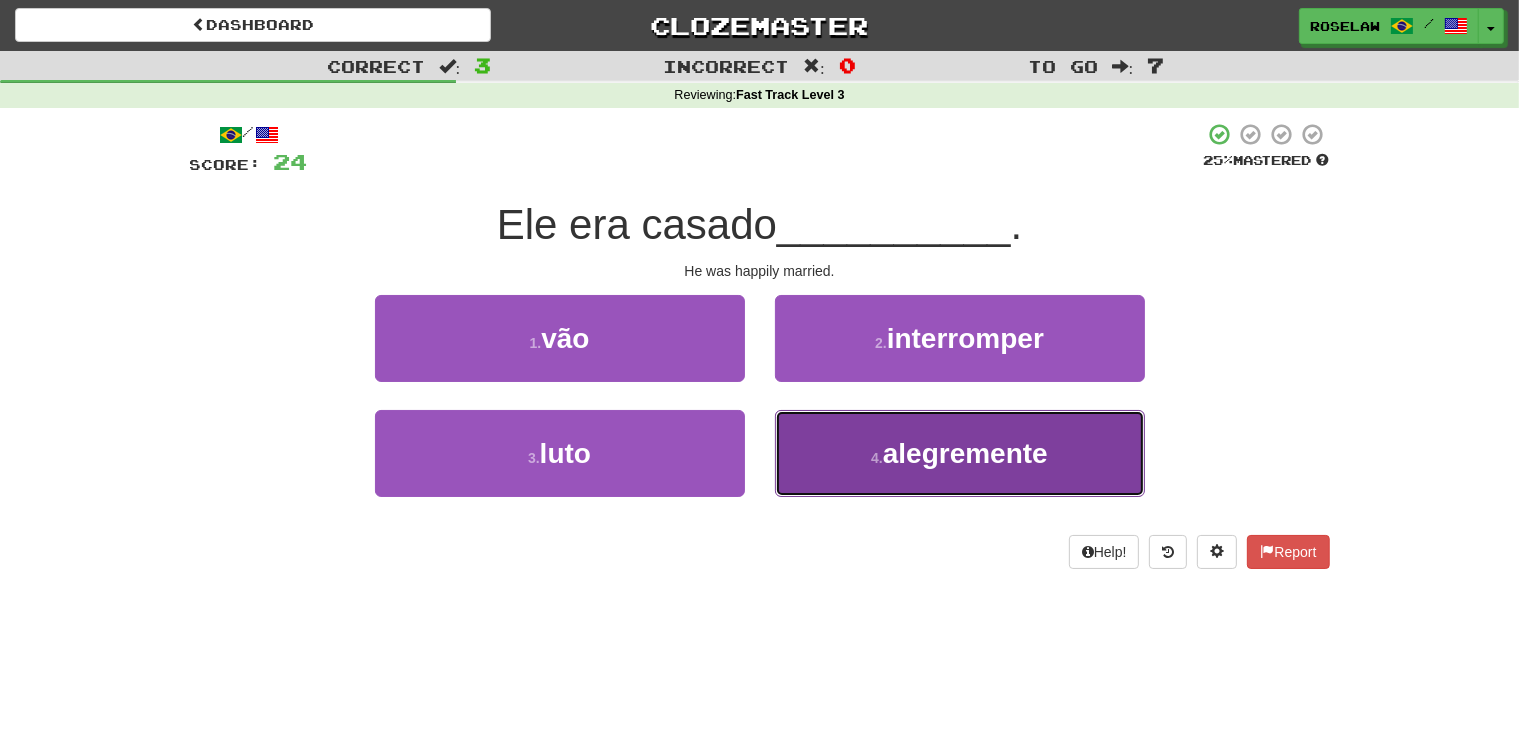 click on "4 .  alegremente" at bounding box center [960, 453] 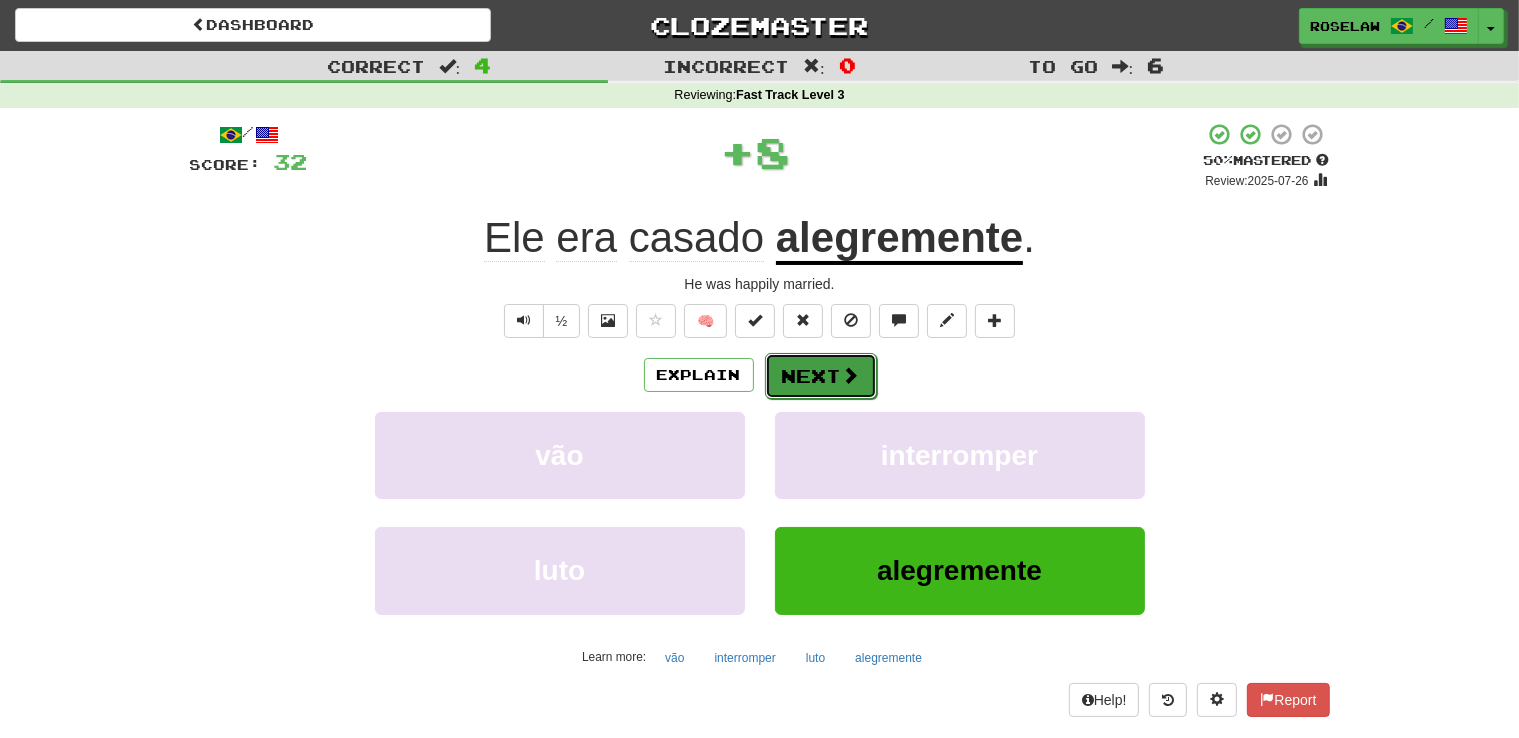 click on "Next" at bounding box center [821, 376] 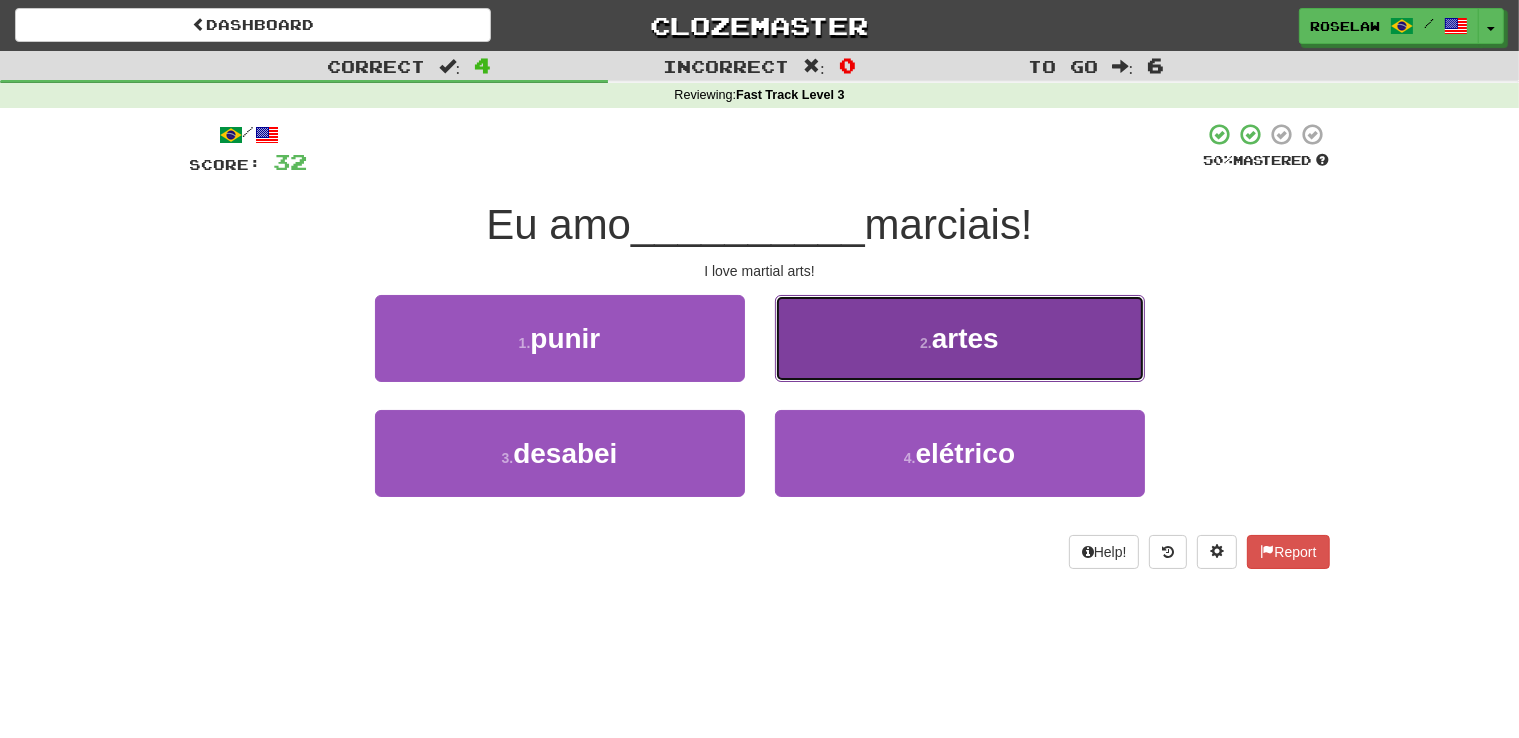 click on "2 .  artes" at bounding box center [960, 338] 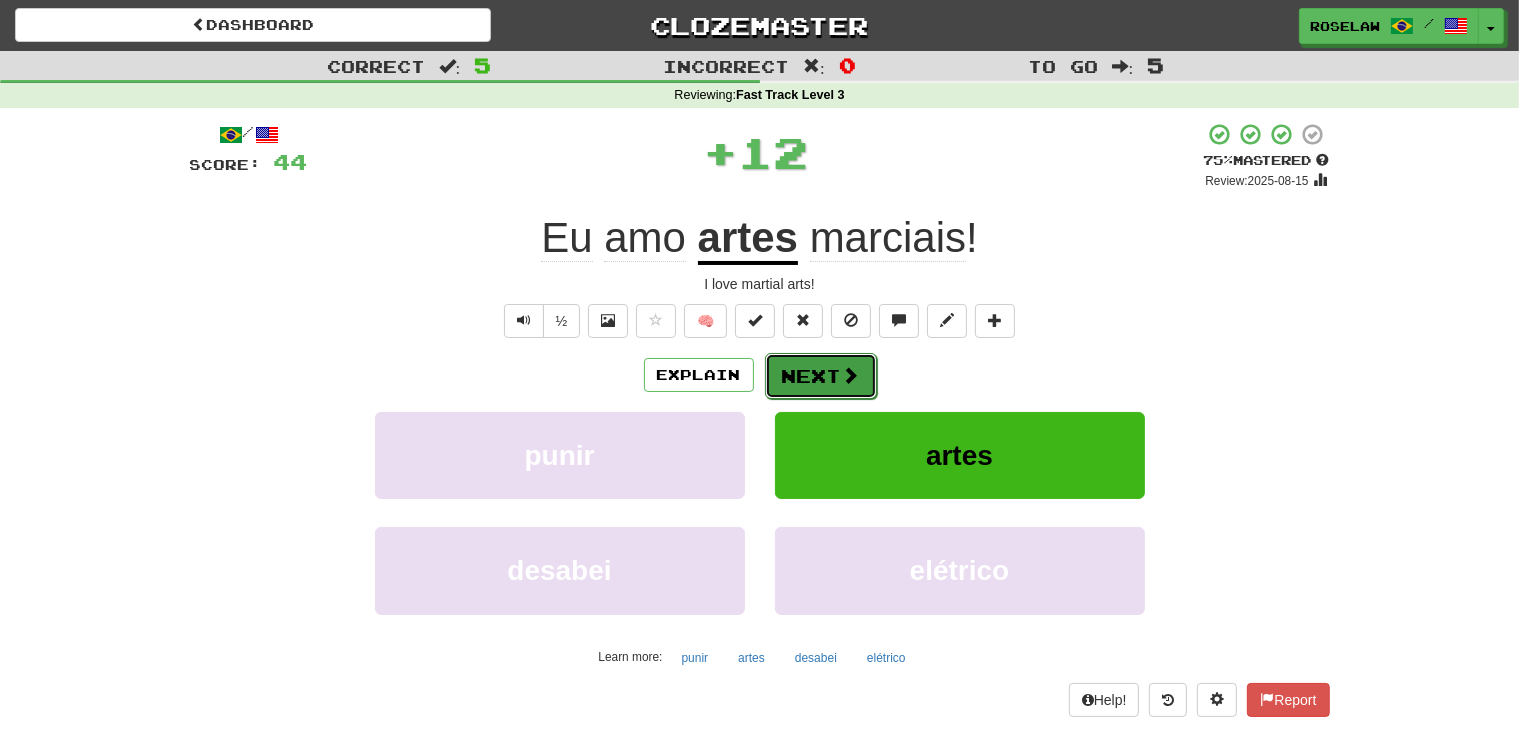 click on "Next" at bounding box center [821, 376] 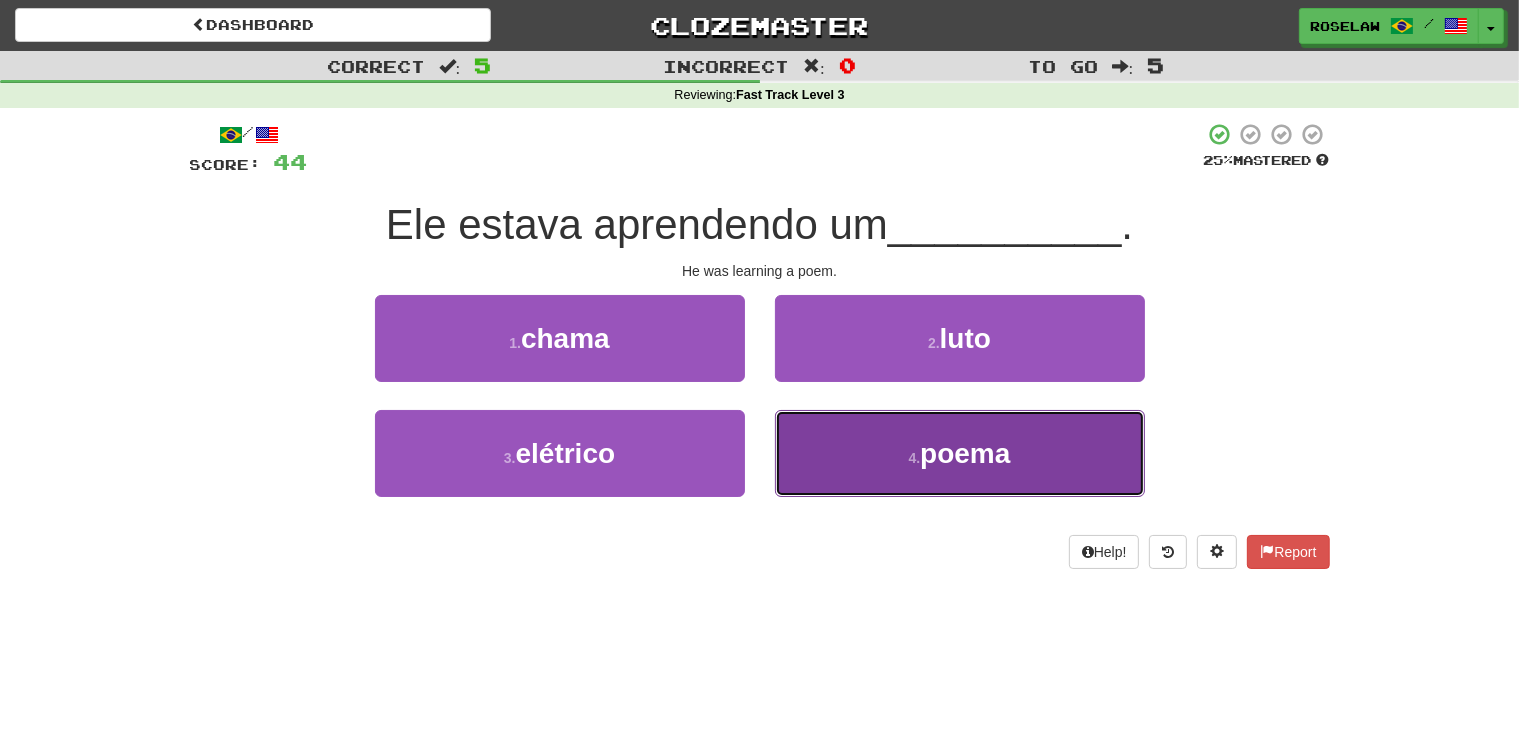 click on "4 .  poema" at bounding box center (960, 453) 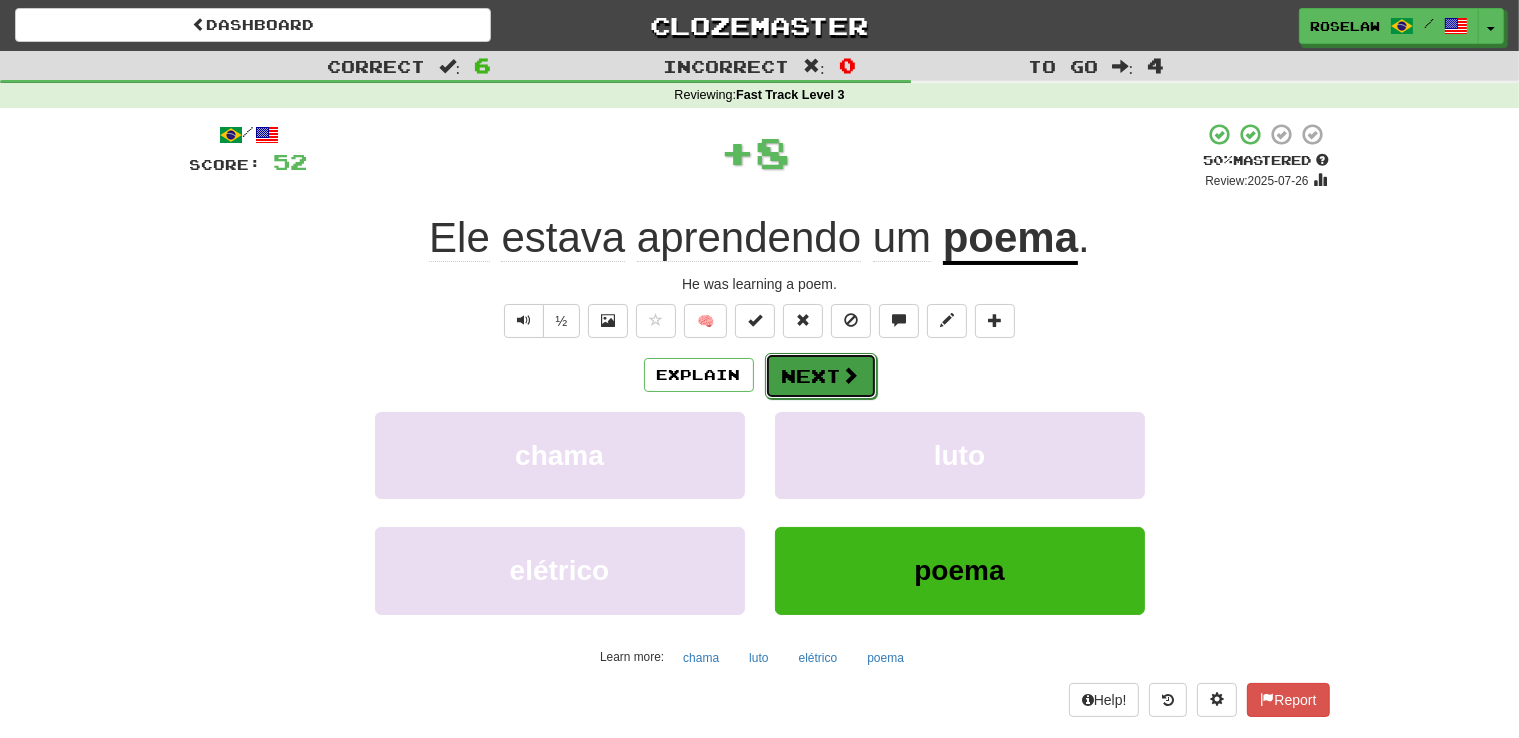 click at bounding box center [851, 375] 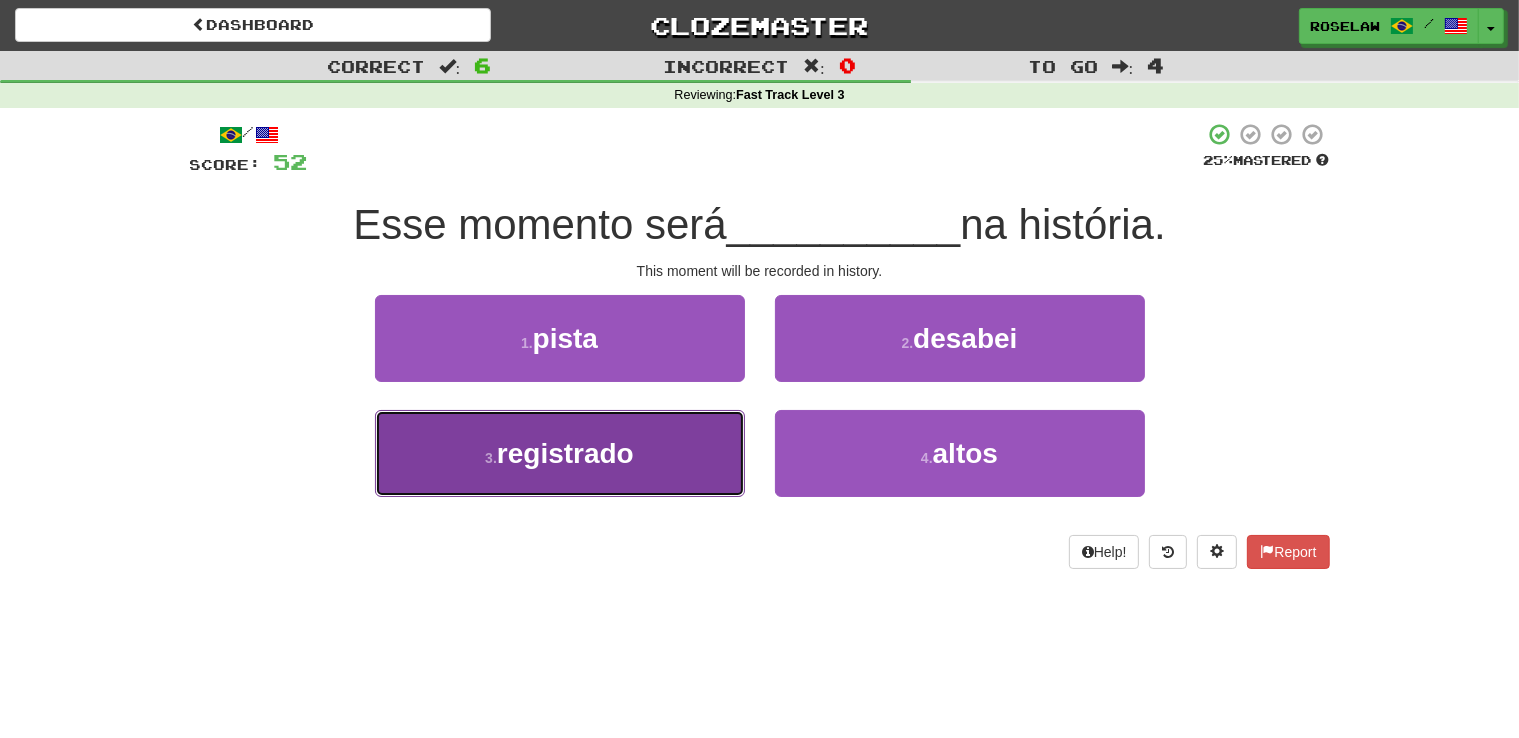 click on "3 .  registrado" at bounding box center (560, 453) 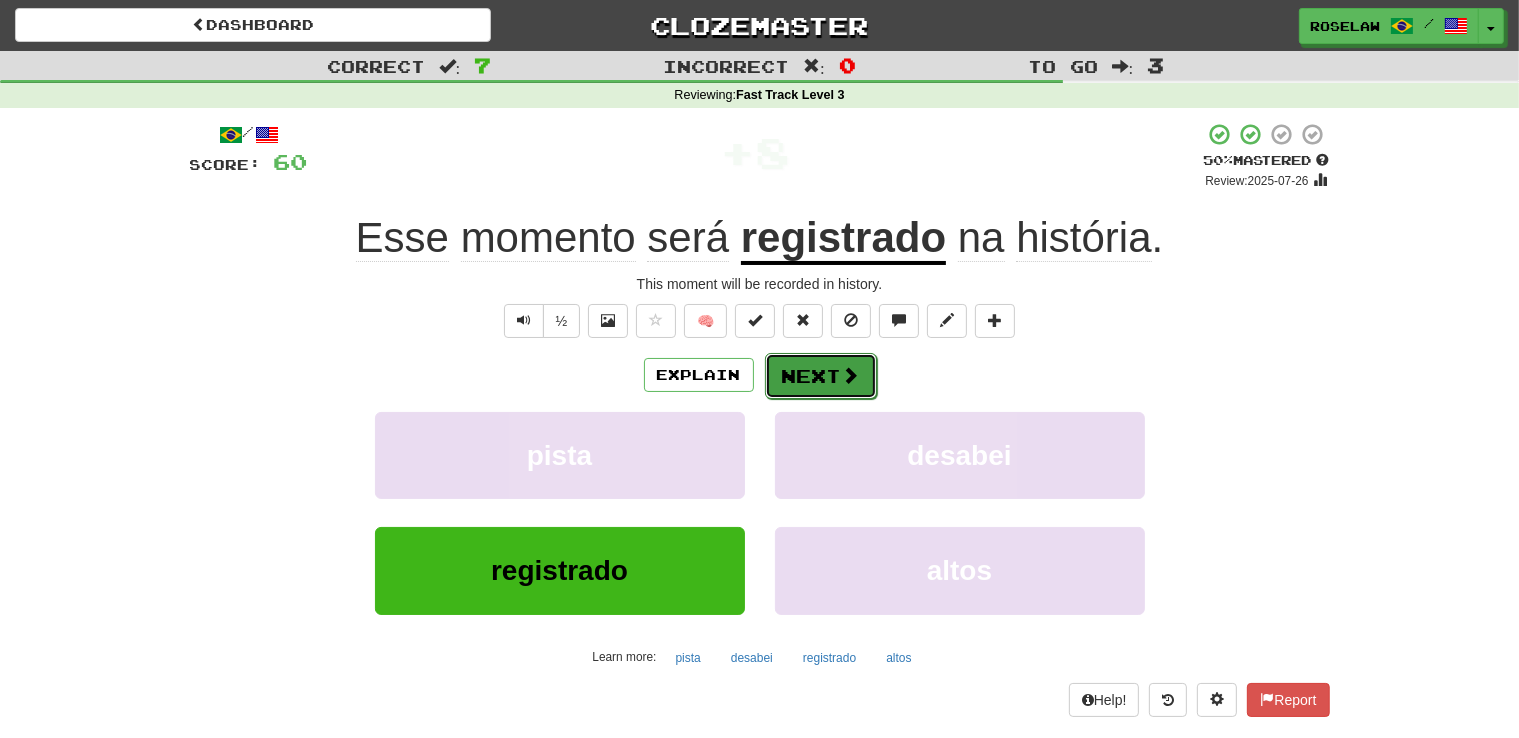 click on "Next" at bounding box center [821, 376] 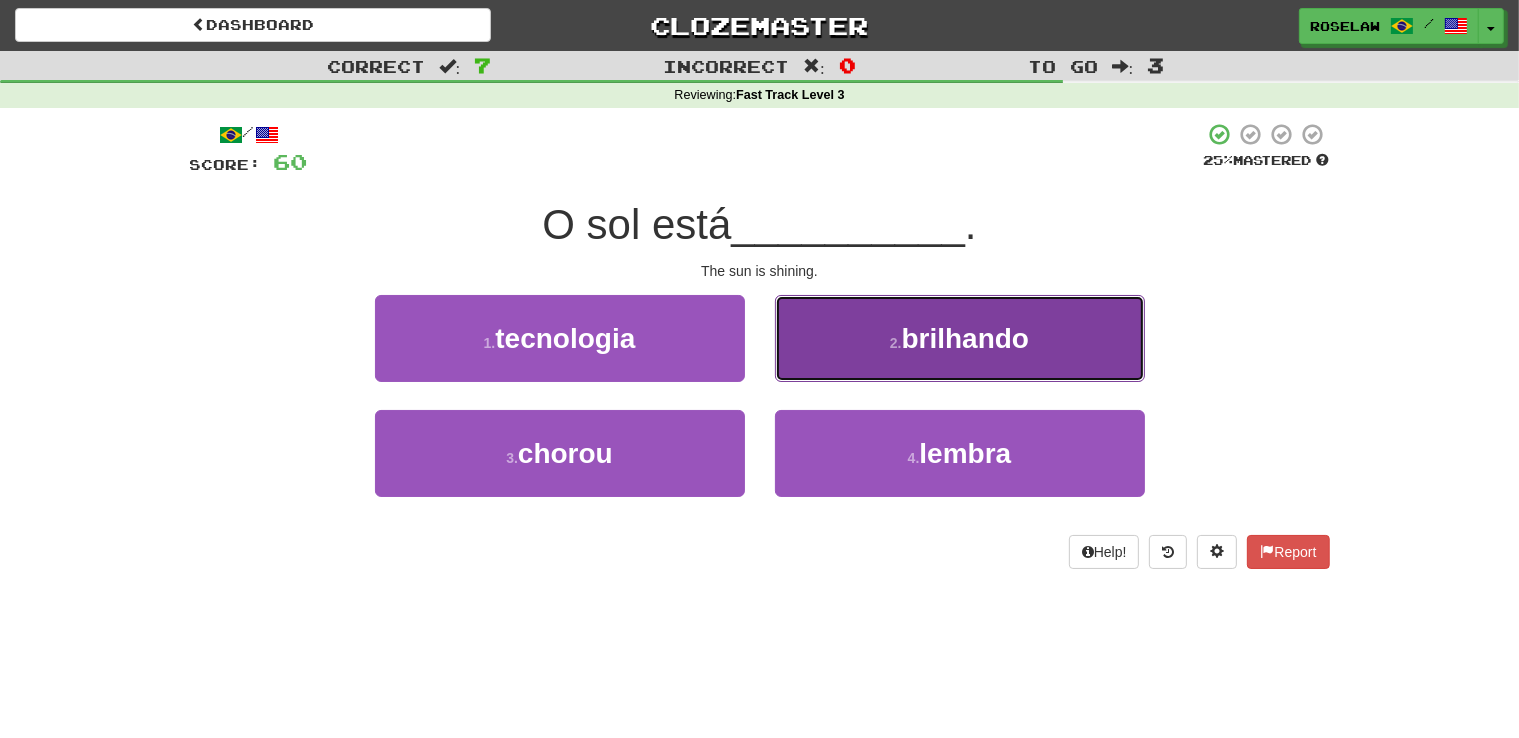 click on "2 .  brilhando" at bounding box center [960, 338] 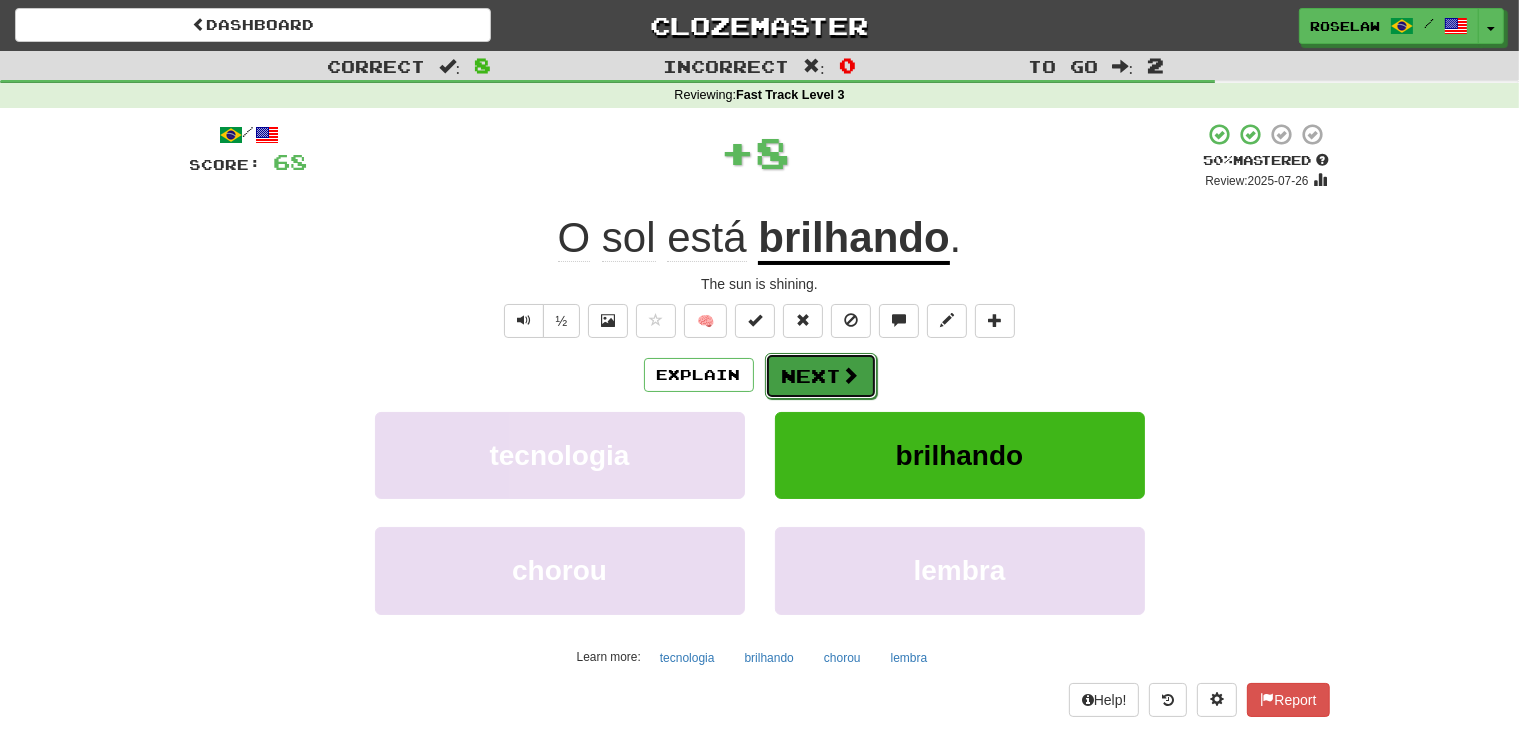 click on "Next" at bounding box center [821, 376] 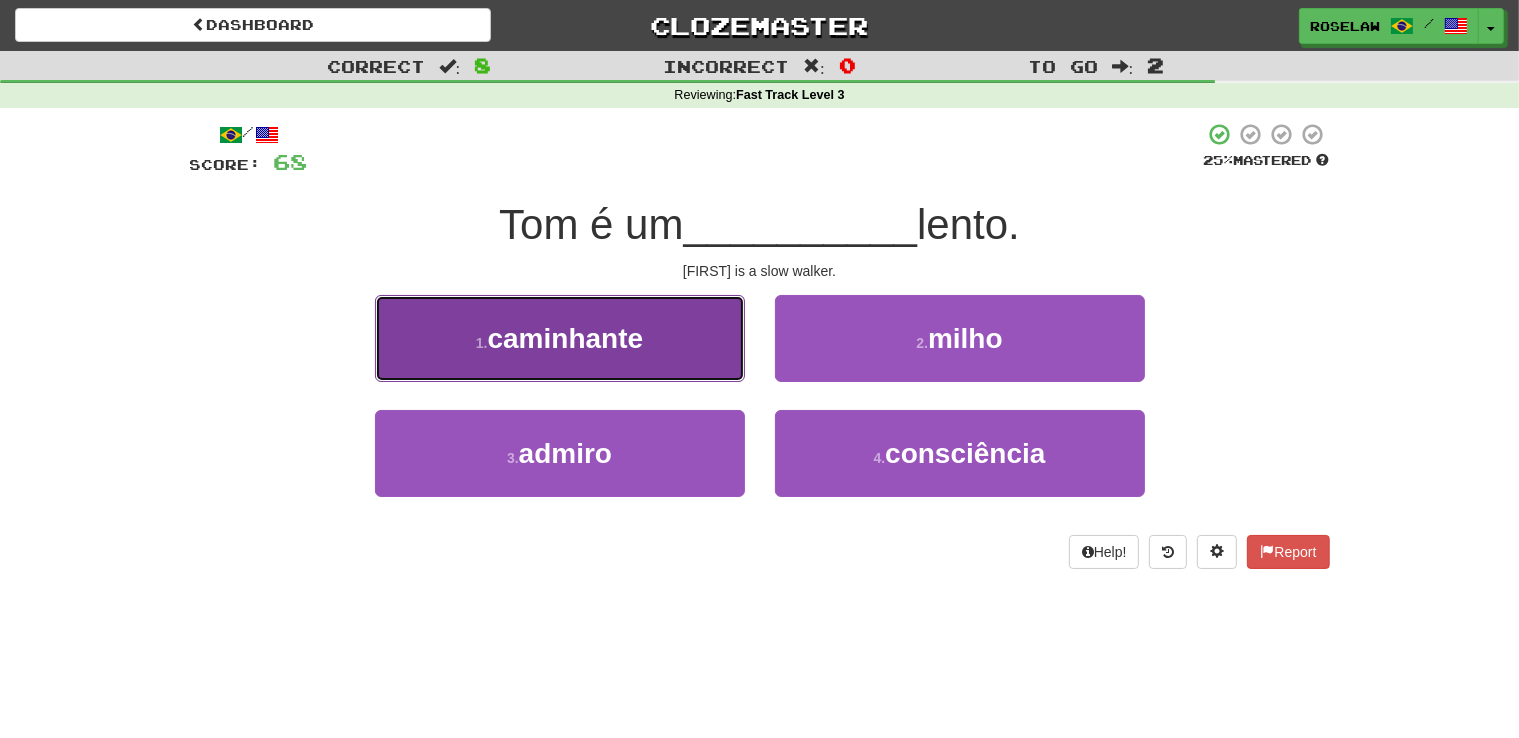 click on "1 .  caminhante" at bounding box center [560, 338] 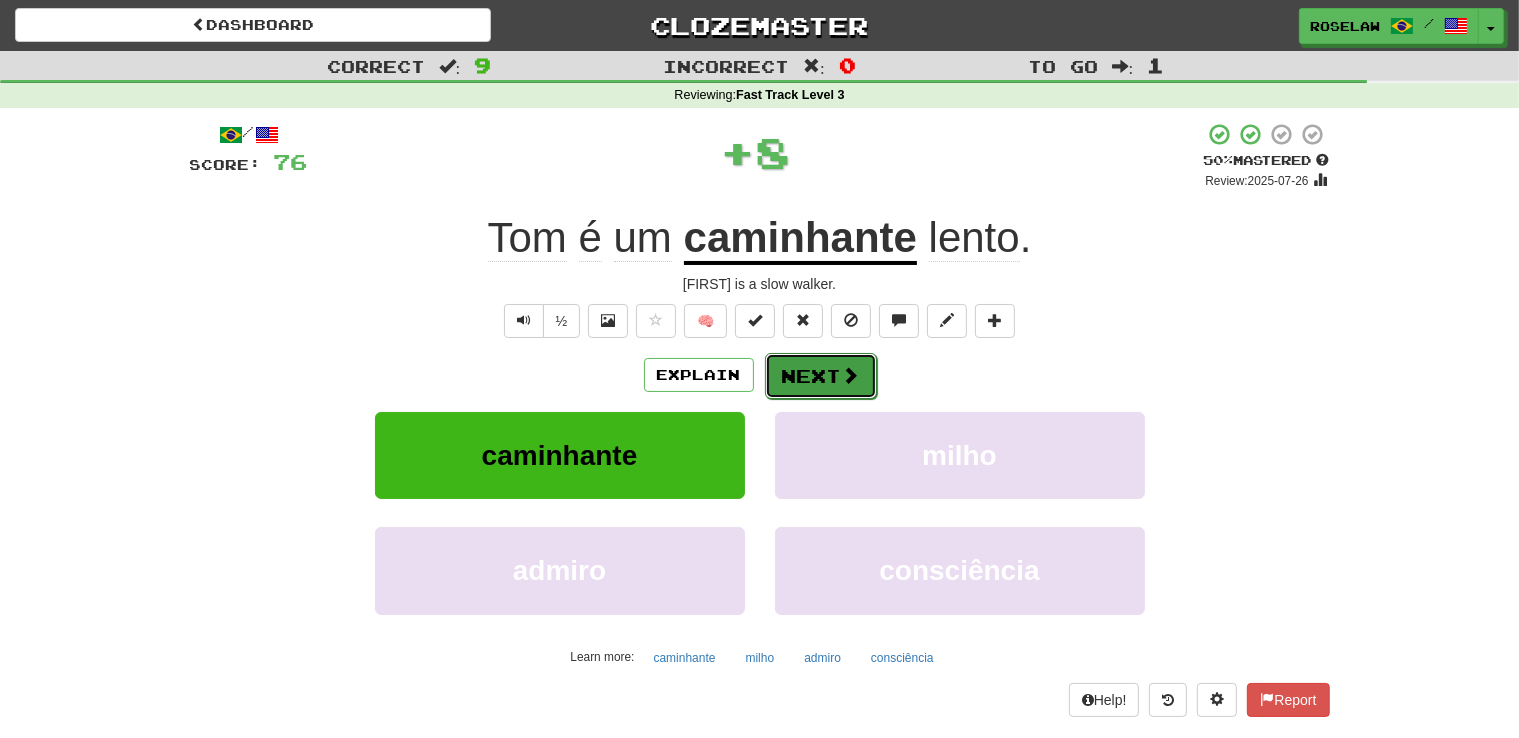 click on "Next" at bounding box center (821, 376) 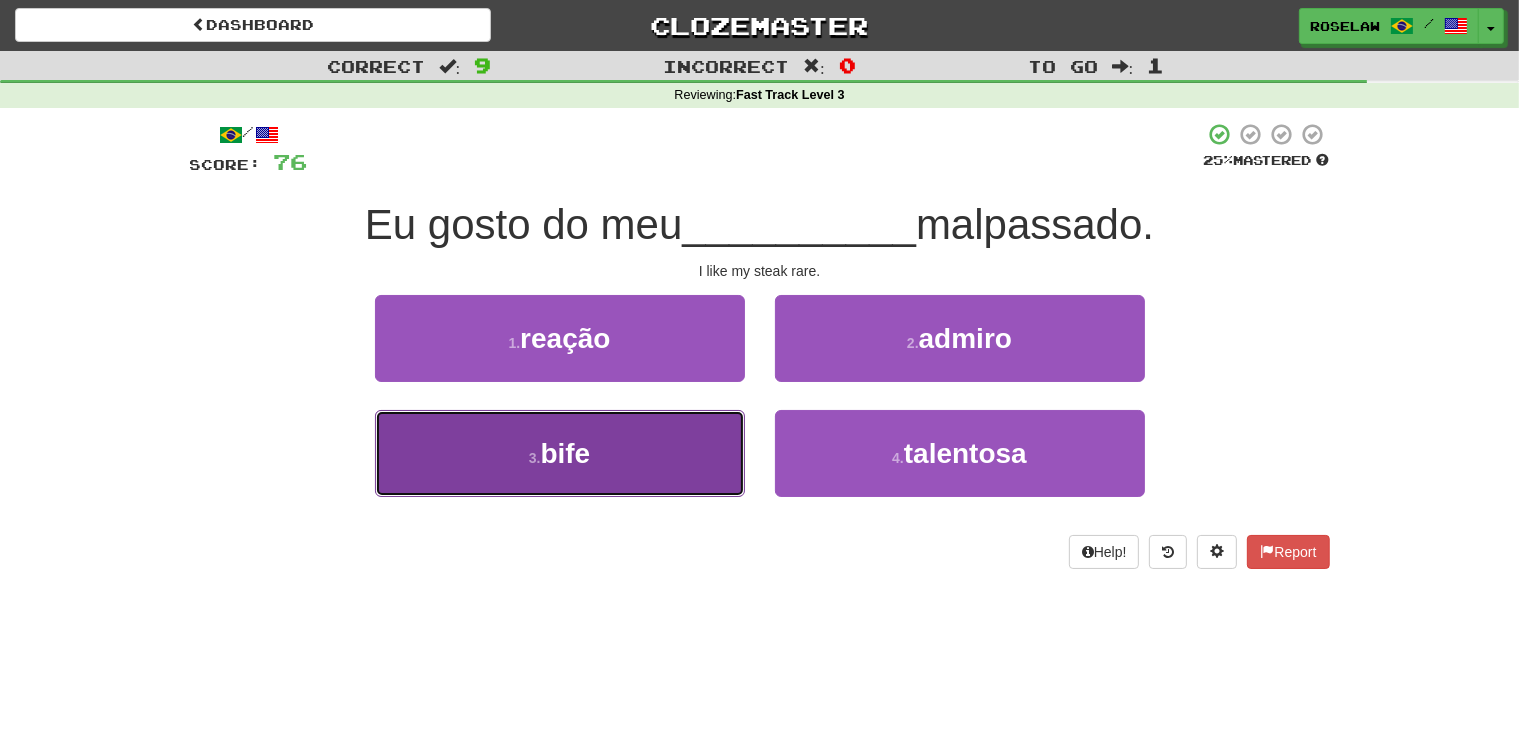 click on "3 .  bife" at bounding box center (560, 453) 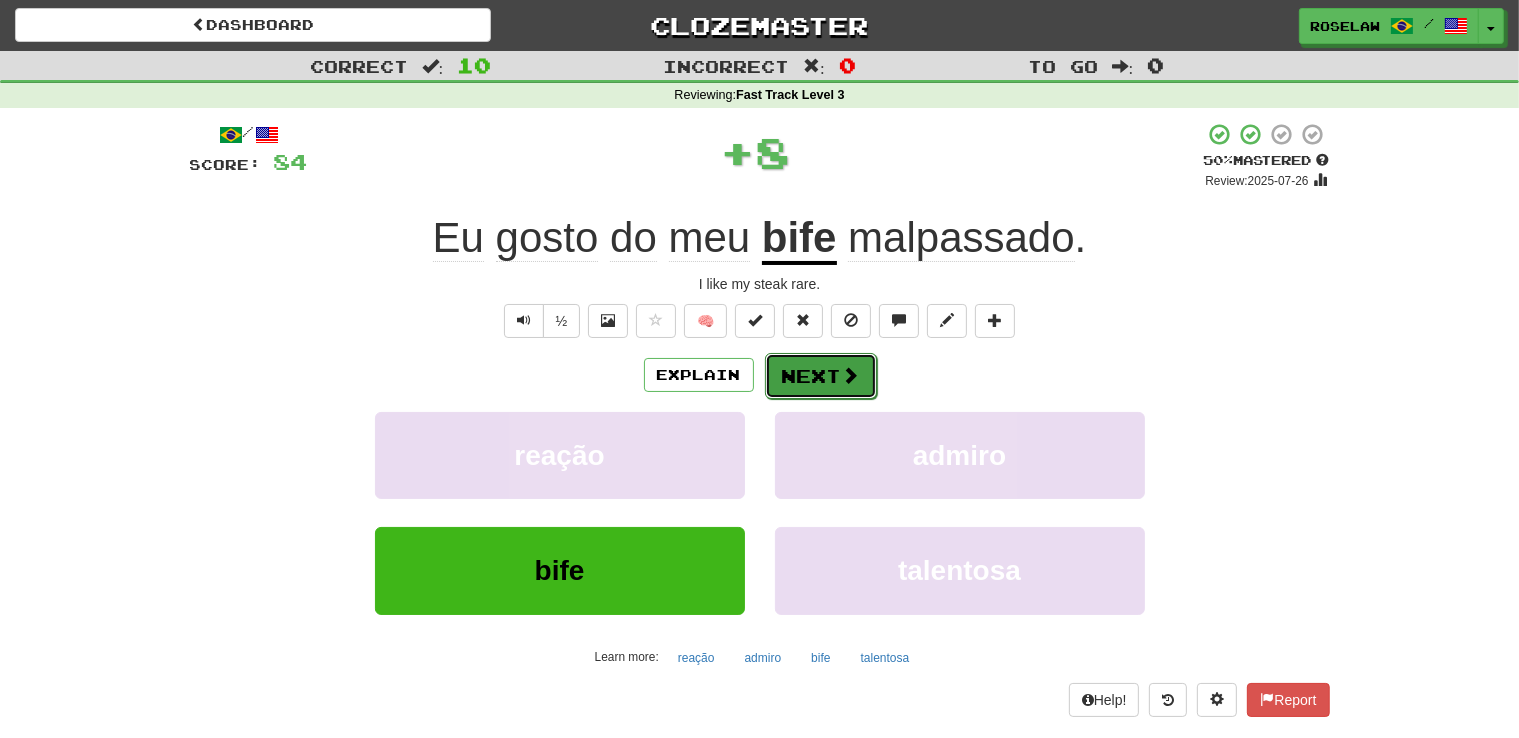 click on "Next" at bounding box center (821, 376) 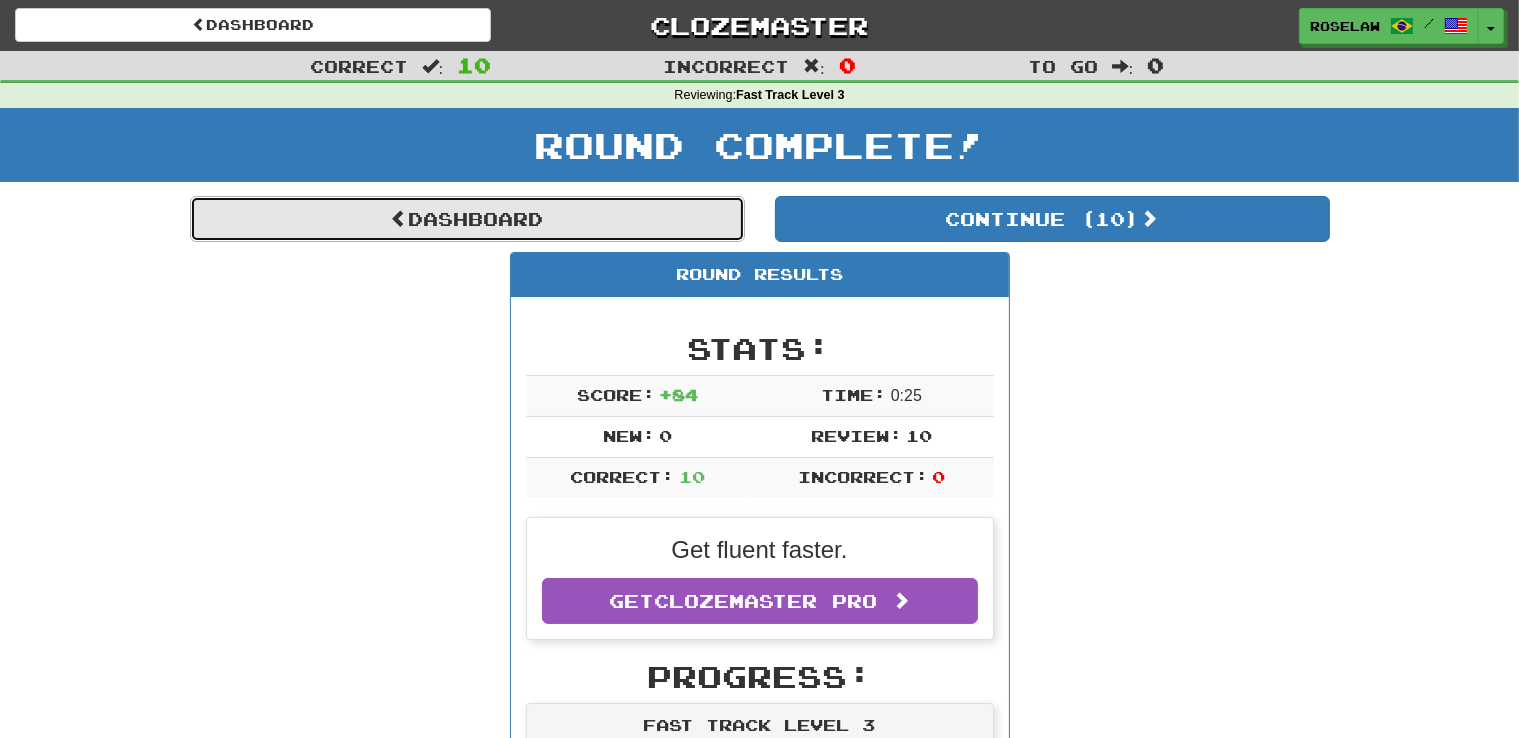 click on "Dashboard" at bounding box center (467, 219) 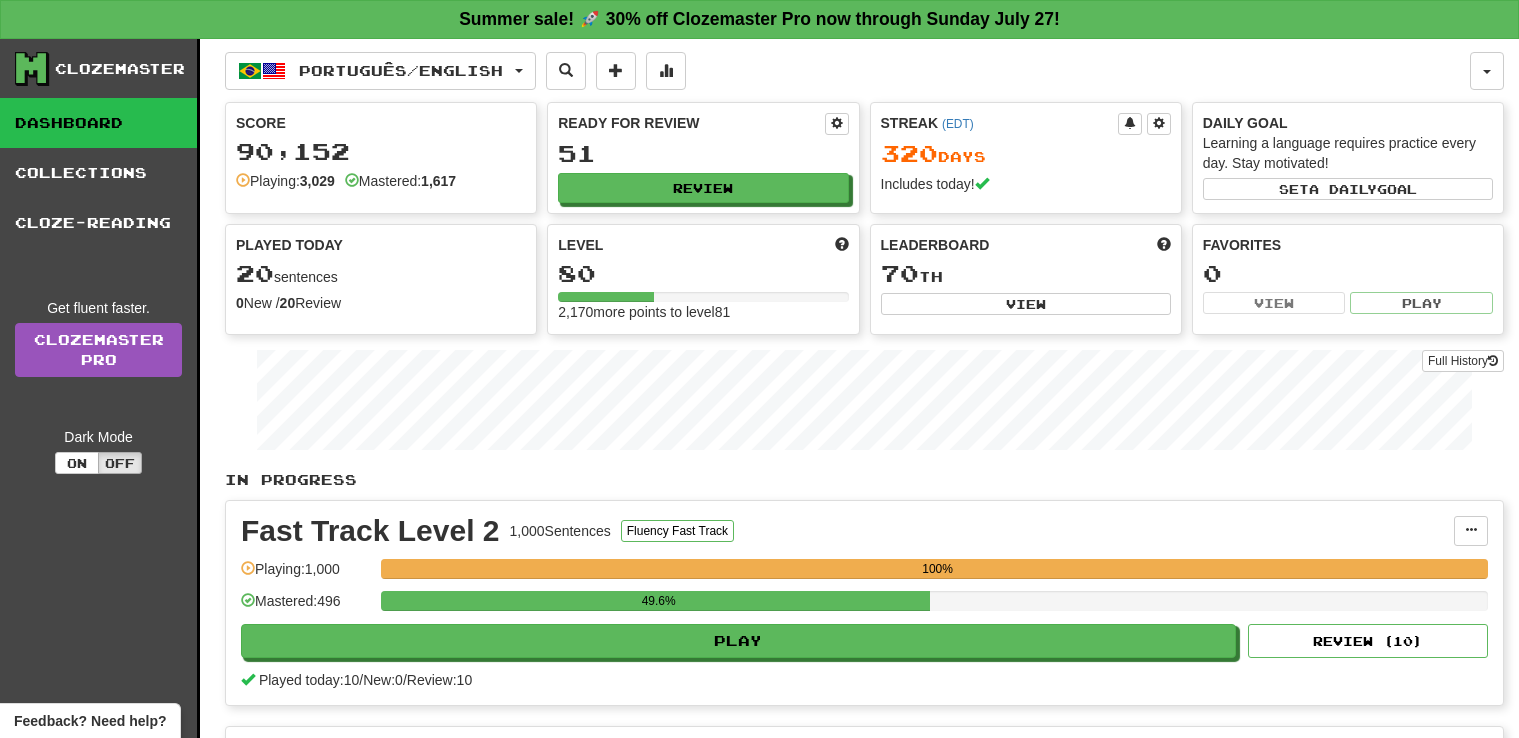 scroll, scrollTop: 0, scrollLeft: 0, axis: both 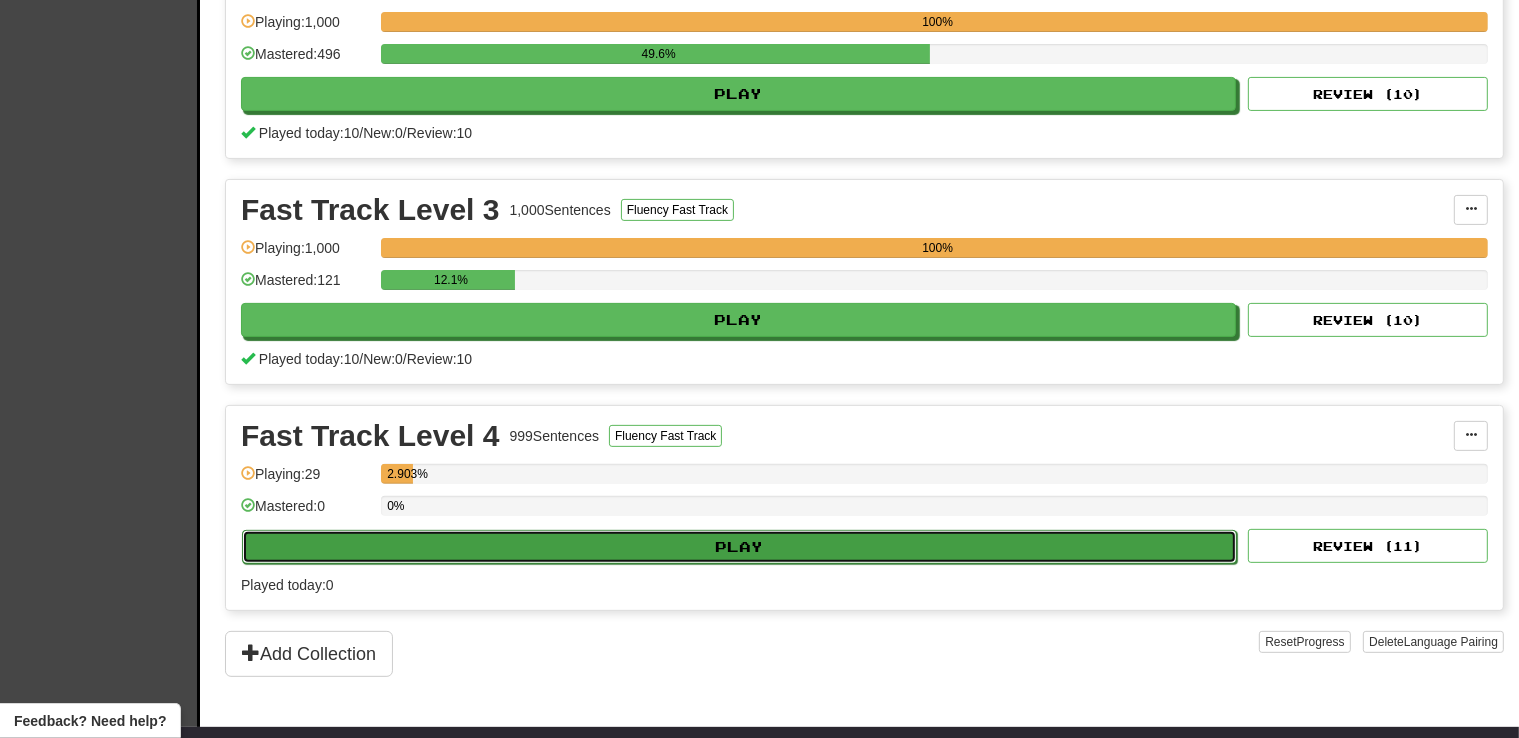 click on "Play" at bounding box center [739, 547] 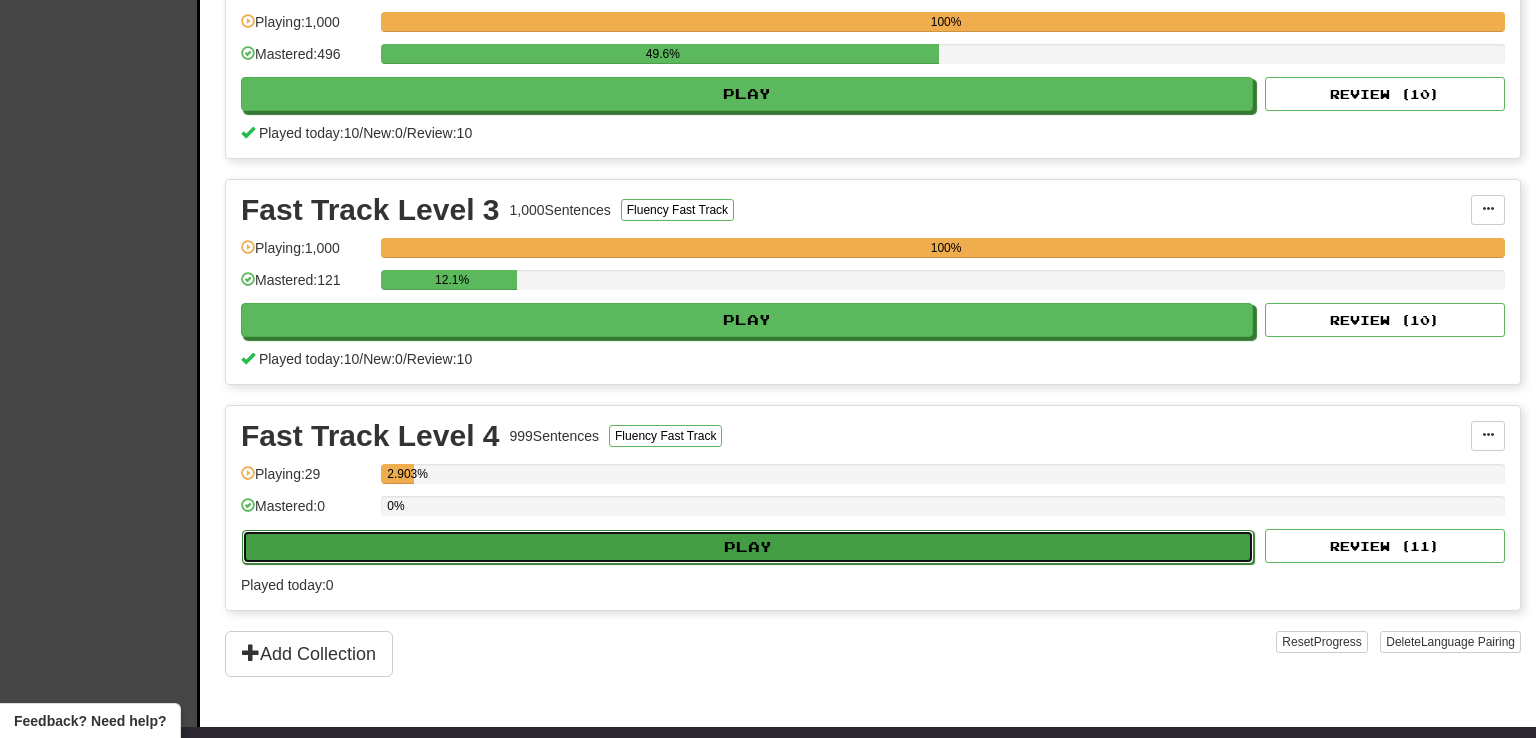 select on "**" 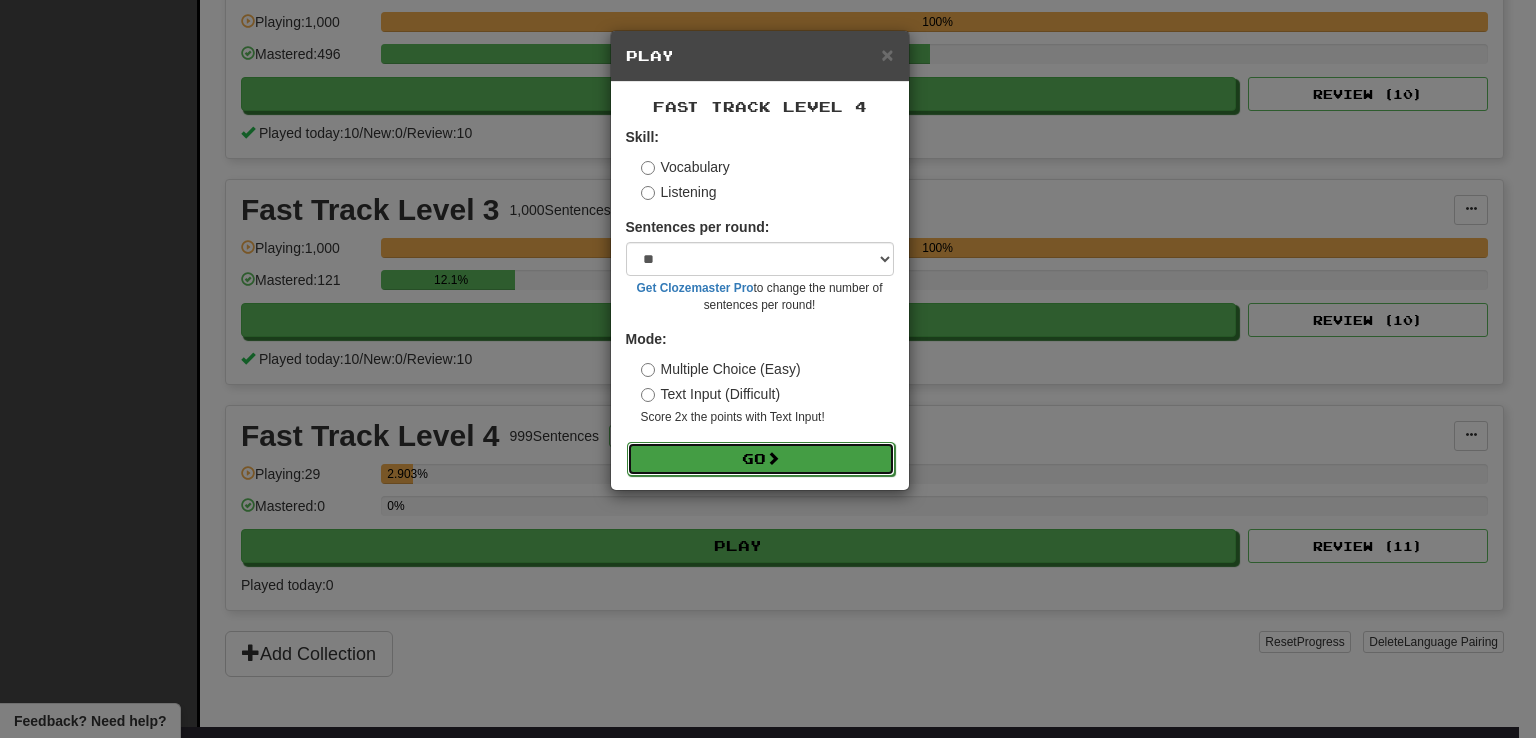 click on "Go" at bounding box center [761, 459] 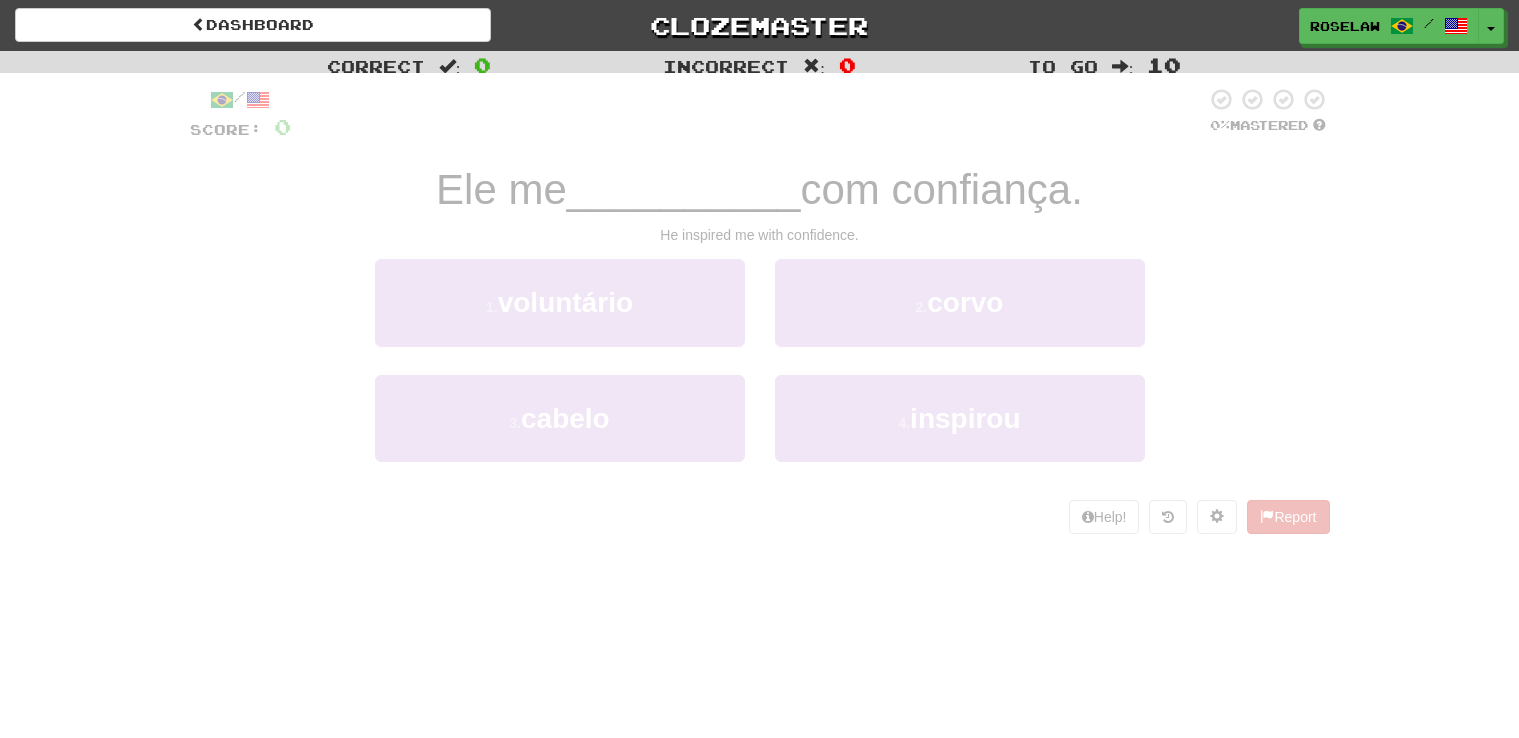 scroll, scrollTop: 0, scrollLeft: 0, axis: both 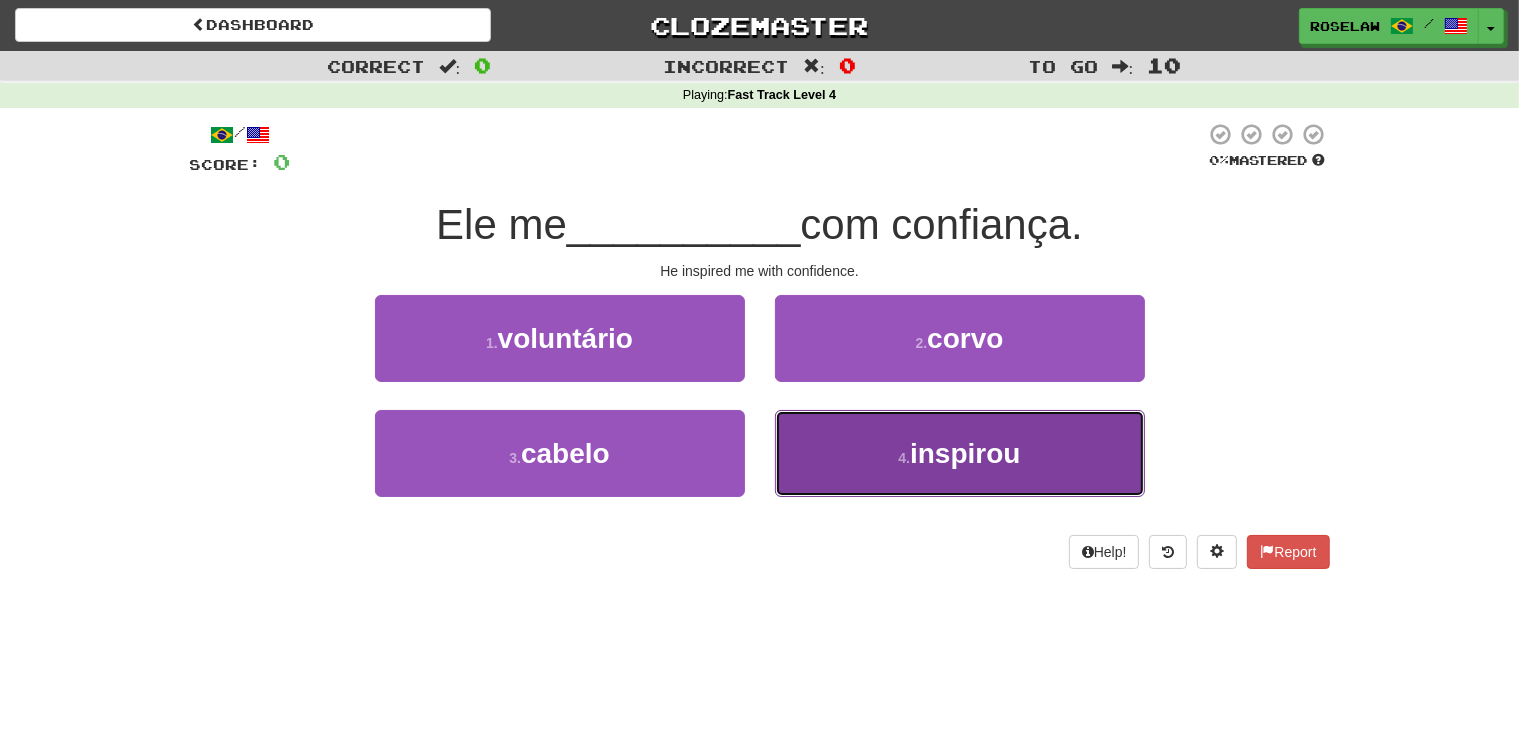 click on "4 .  inspirou" at bounding box center [960, 453] 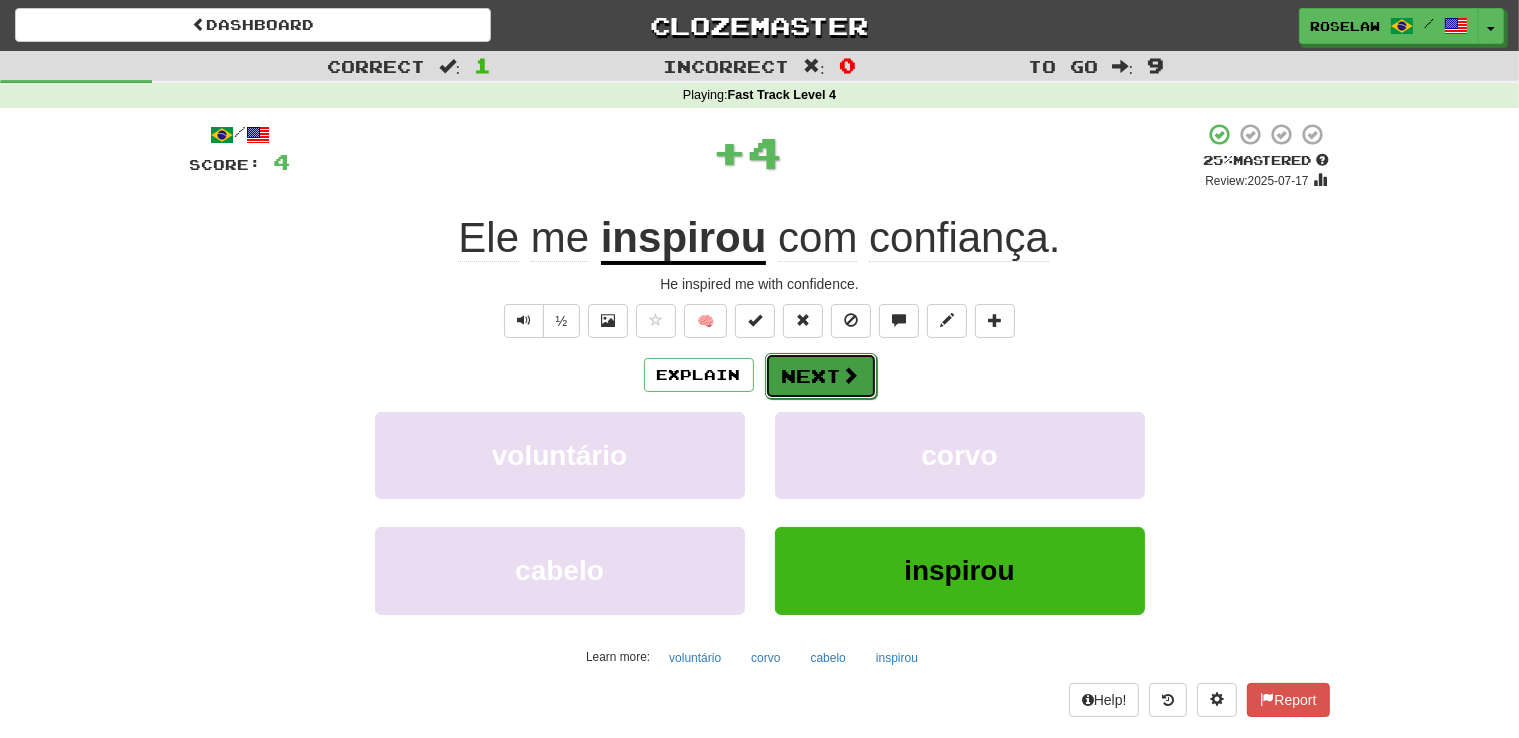 click on "Next" at bounding box center (821, 376) 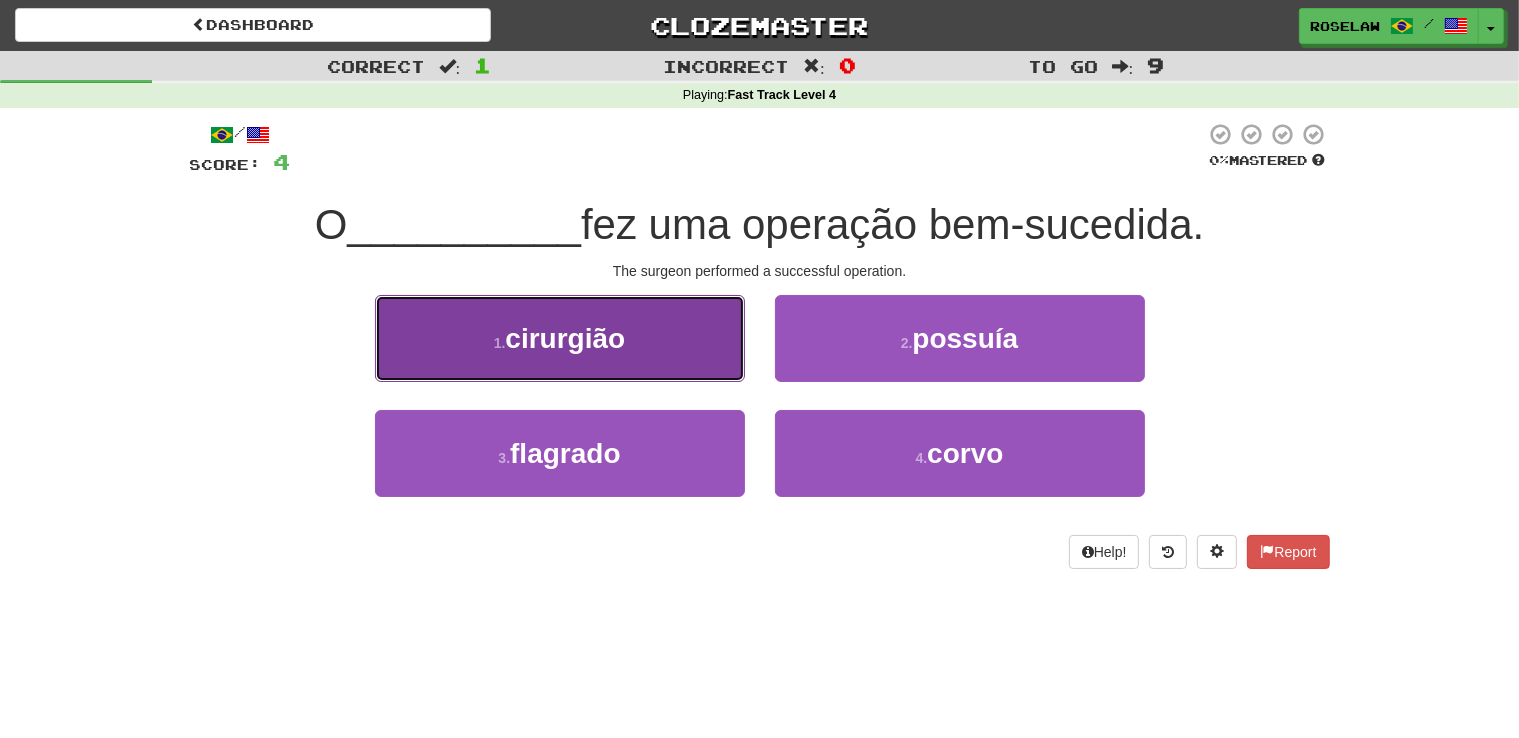click on "1 .  cirurgião" at bounding box center (560, 338) 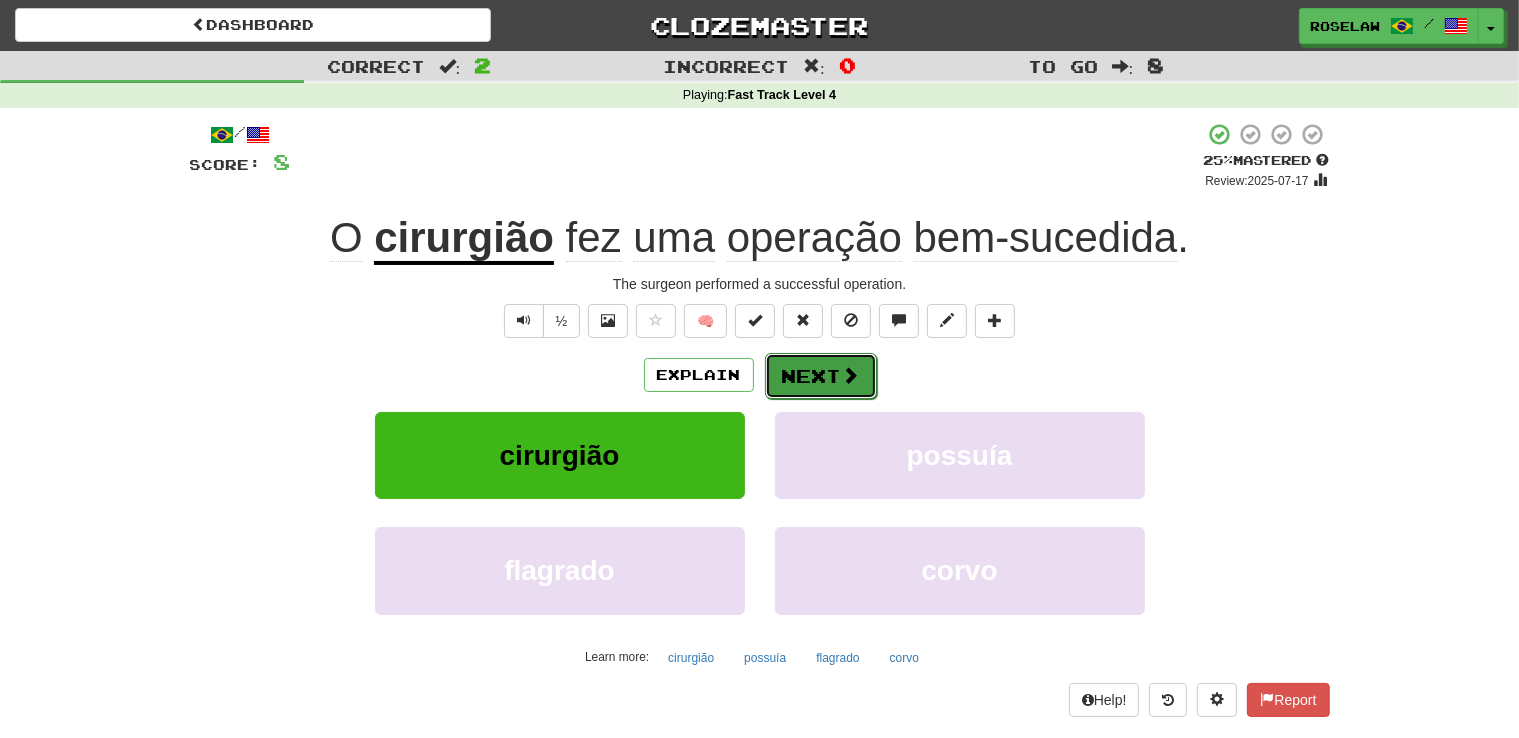 click on "Next" at bounding box center [821, 376] 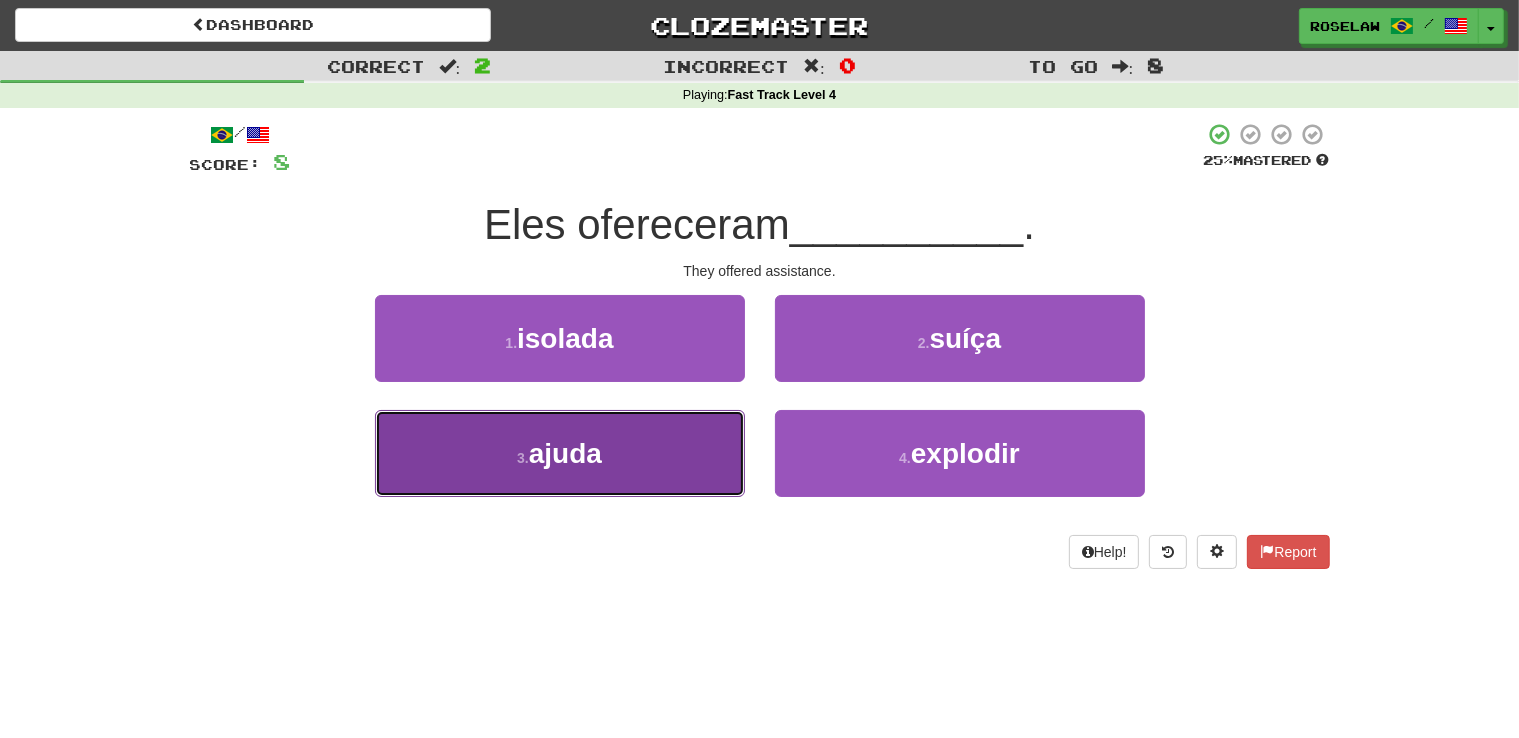 click on "3 .  ajuda" at bounding box center [560, 453] 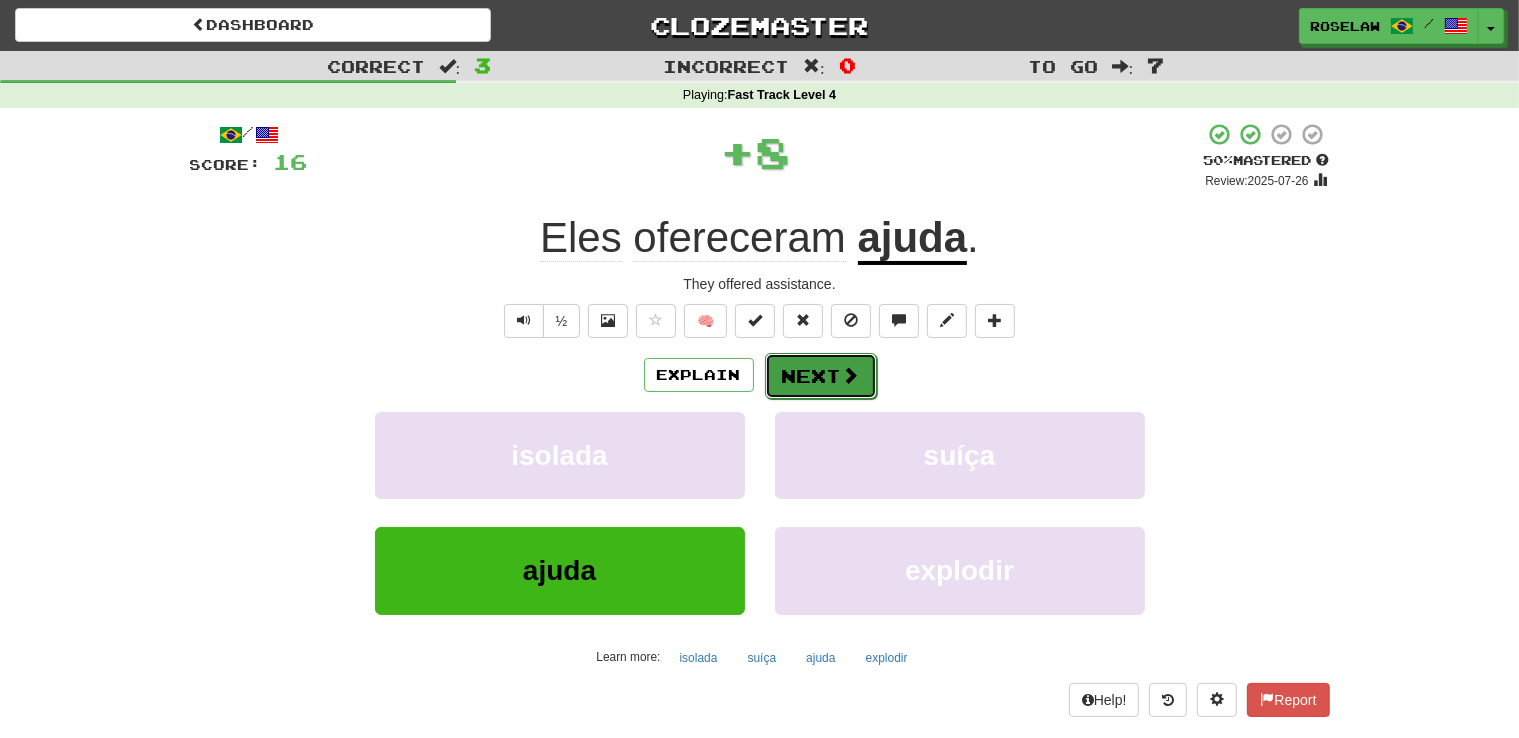 click on "Next" at bounding box center [821, 376] 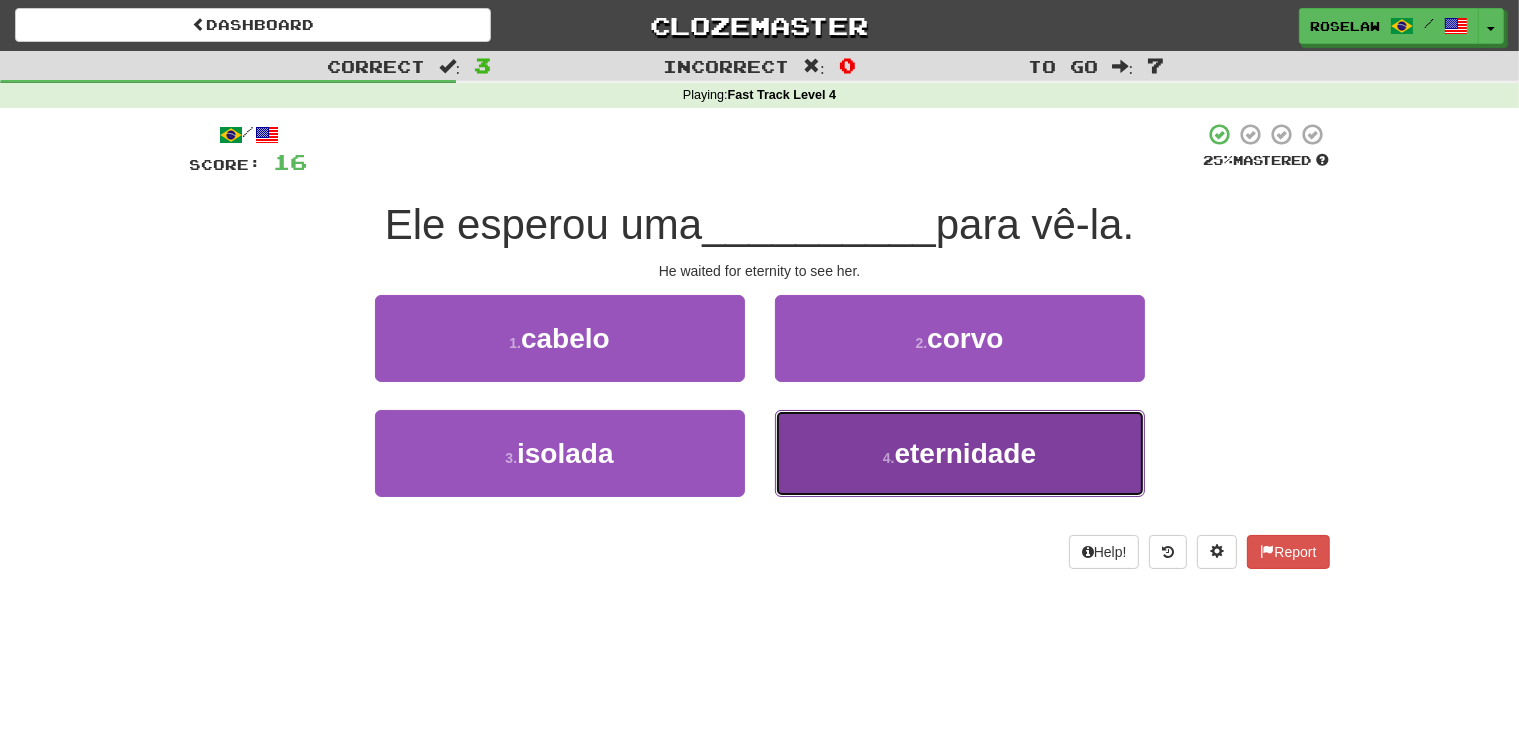 click on "4 .  eternidade" at bounding box center (960, 453) 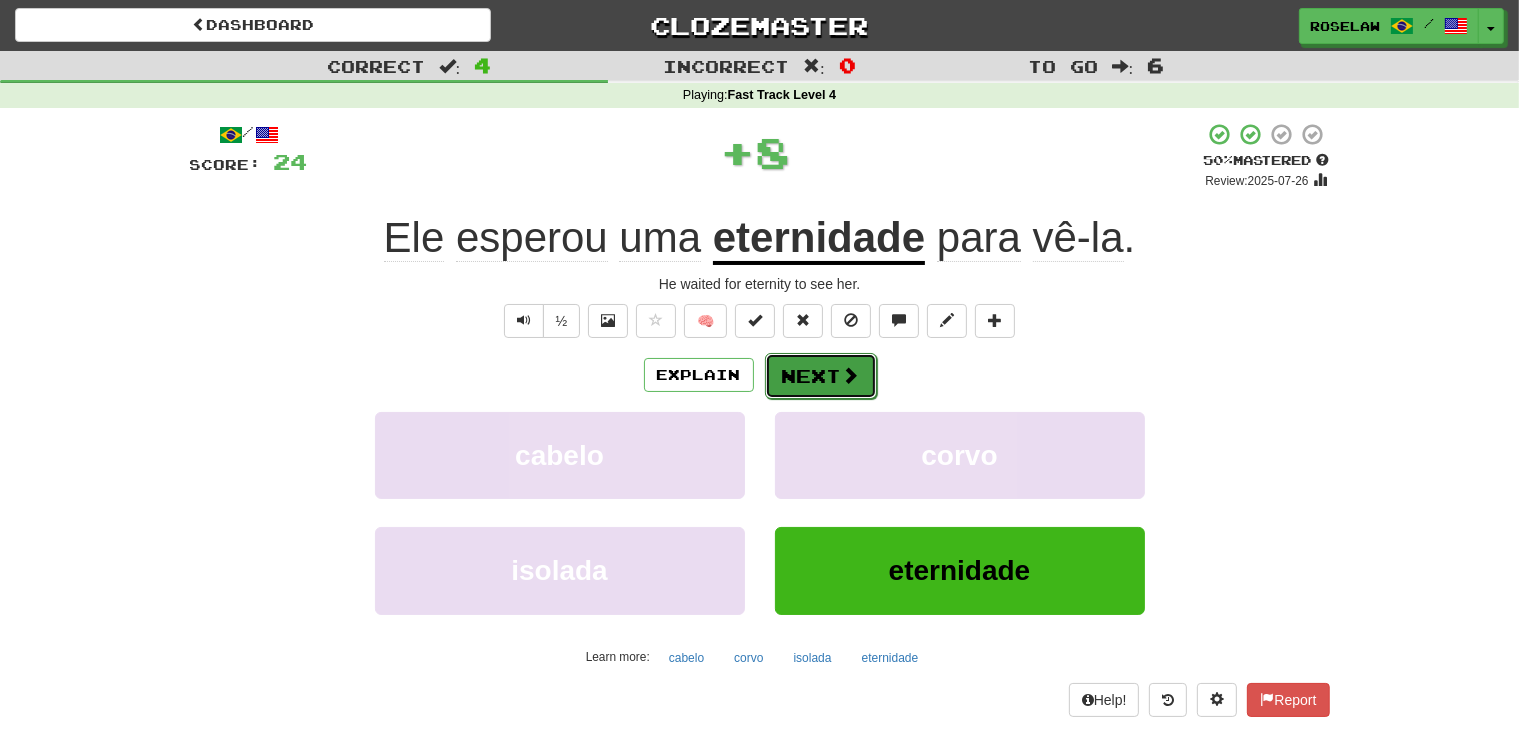 click on "Next" at bounding box center [821, 376] 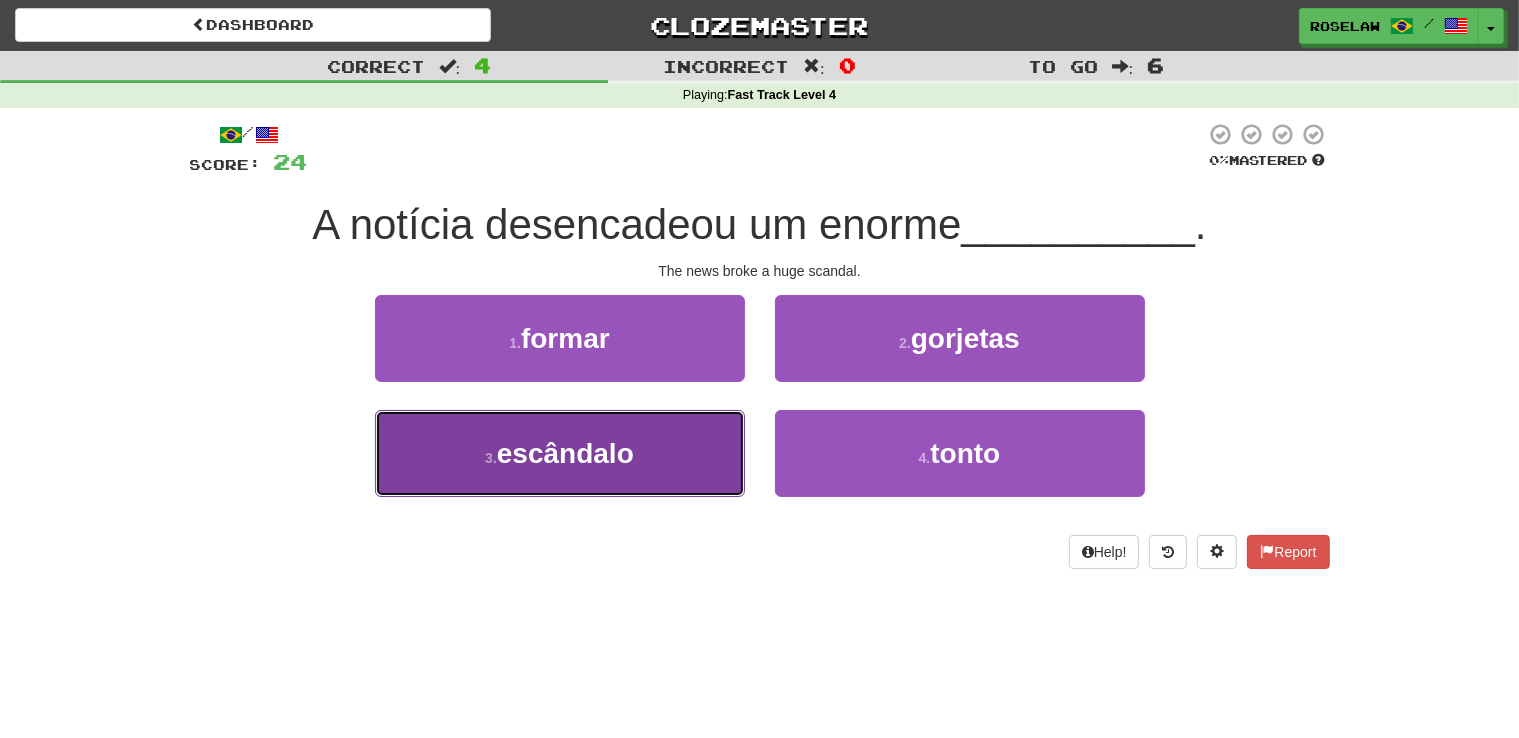 click on "3 .  escândalo" at bounding box center (560, 453) 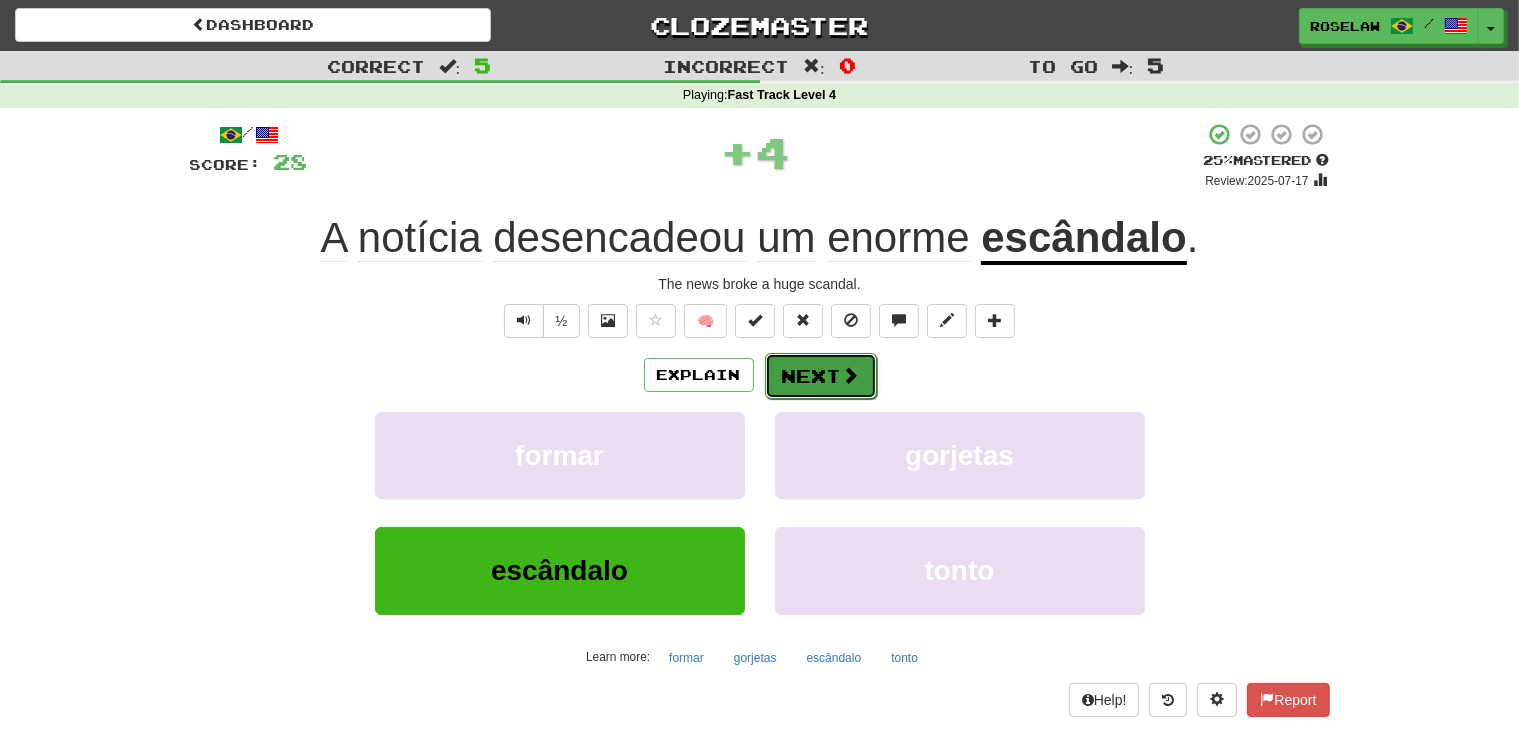 click on "Next" at bounding box center (821, 376) 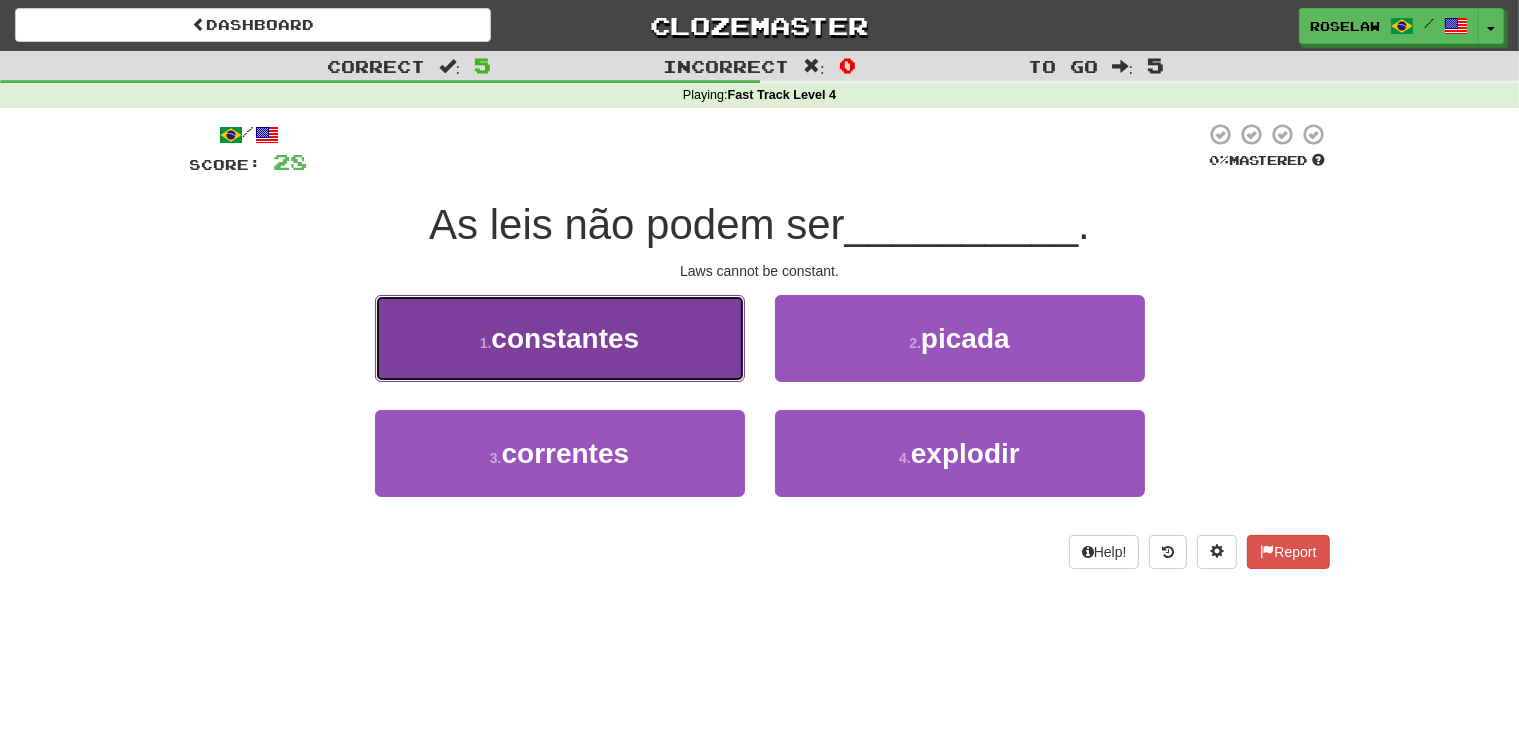 click on "1 .  constantes" at bounding box center [560, 338] 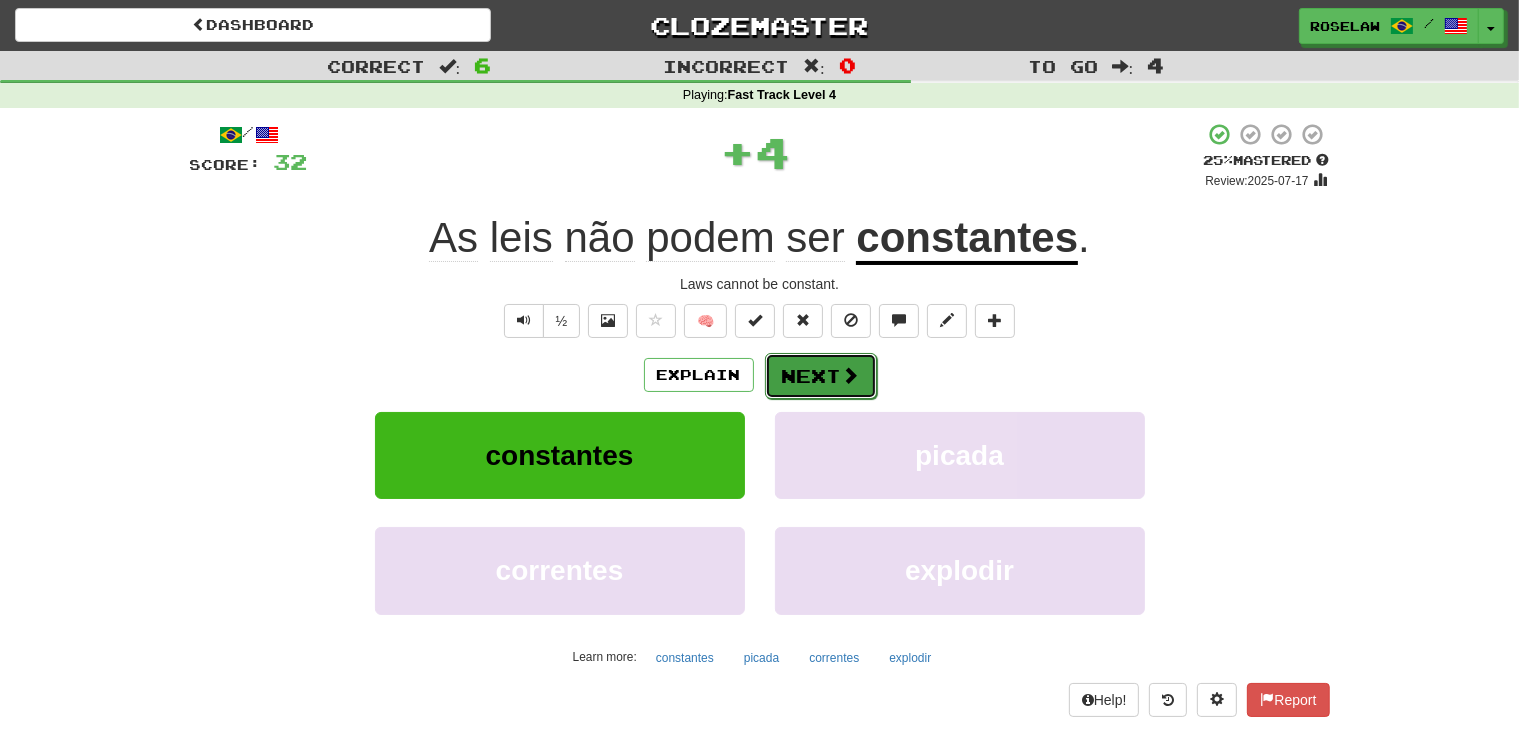 click on "Next" at bounding box center [821, 376] 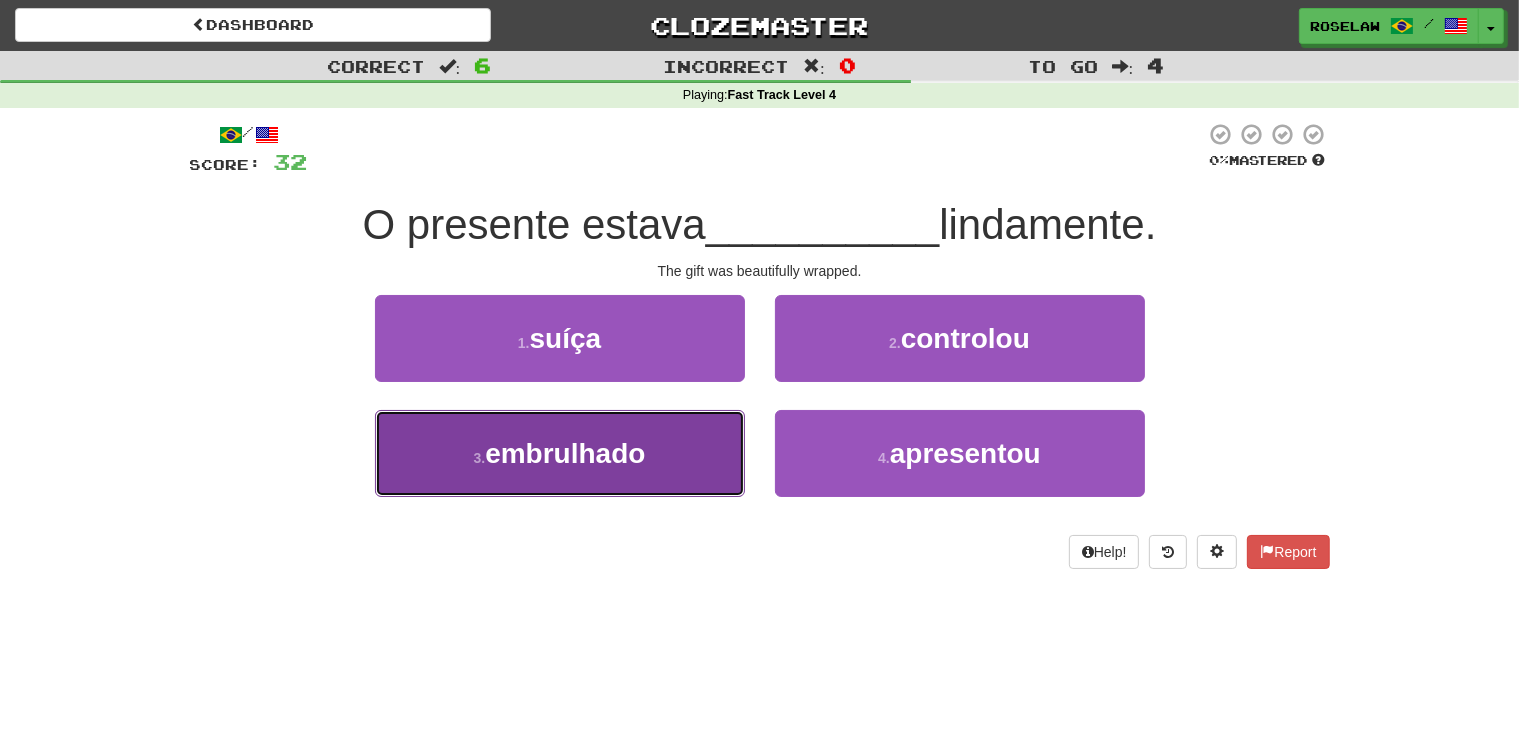 click on "3 .  embrulhado" at bounding box center (560, 453) 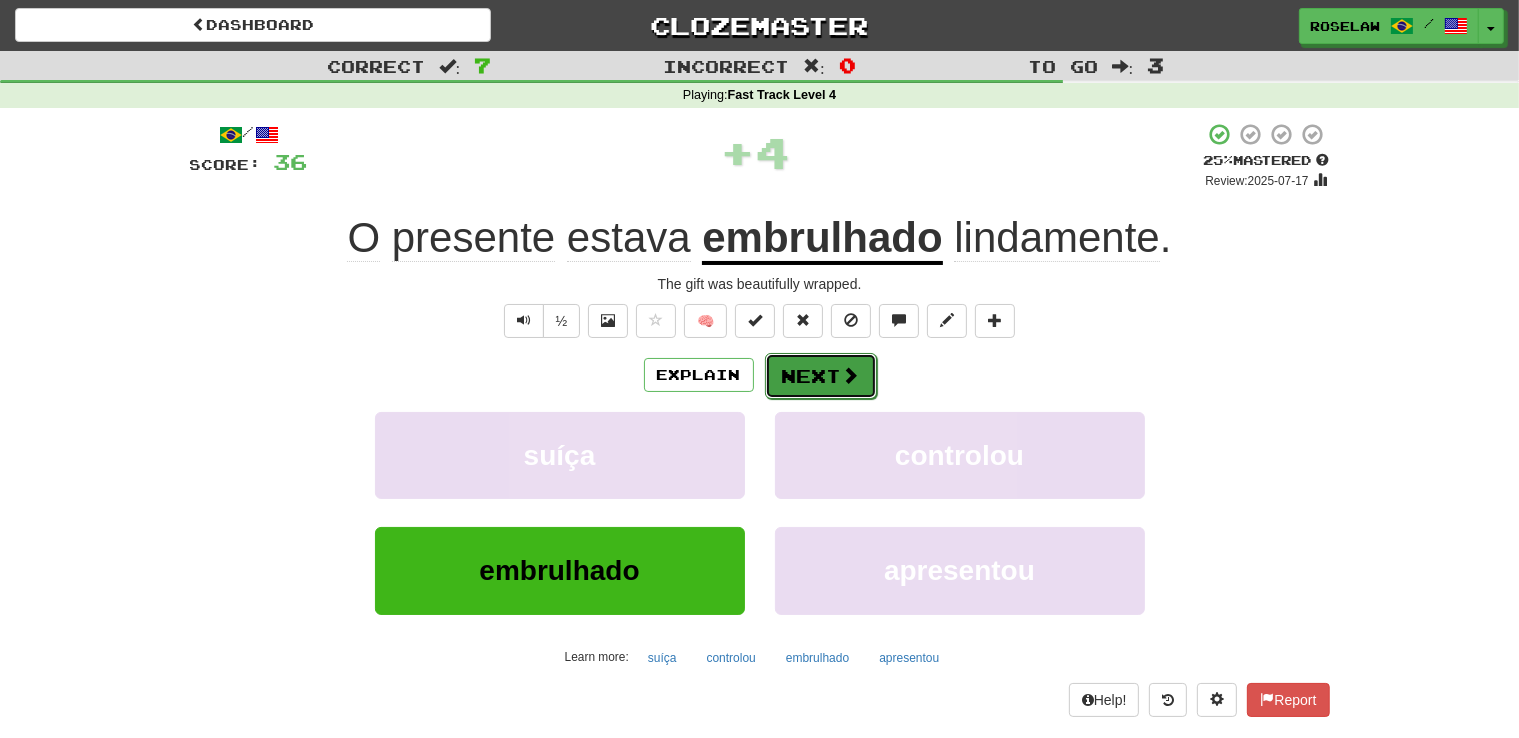 click at bounding box center [851, 375] 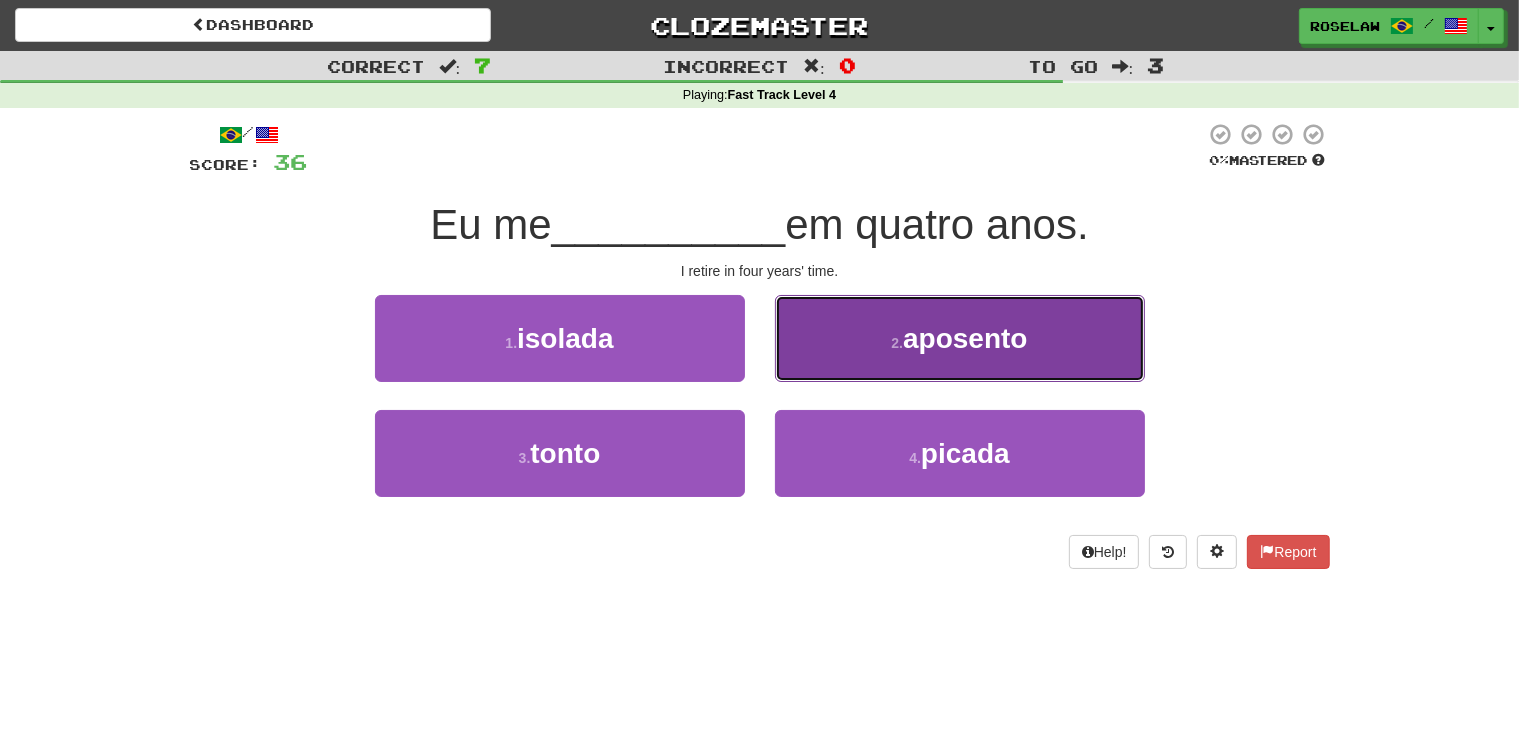 click on "2 .  aposento" at bounding box center (960, 338) 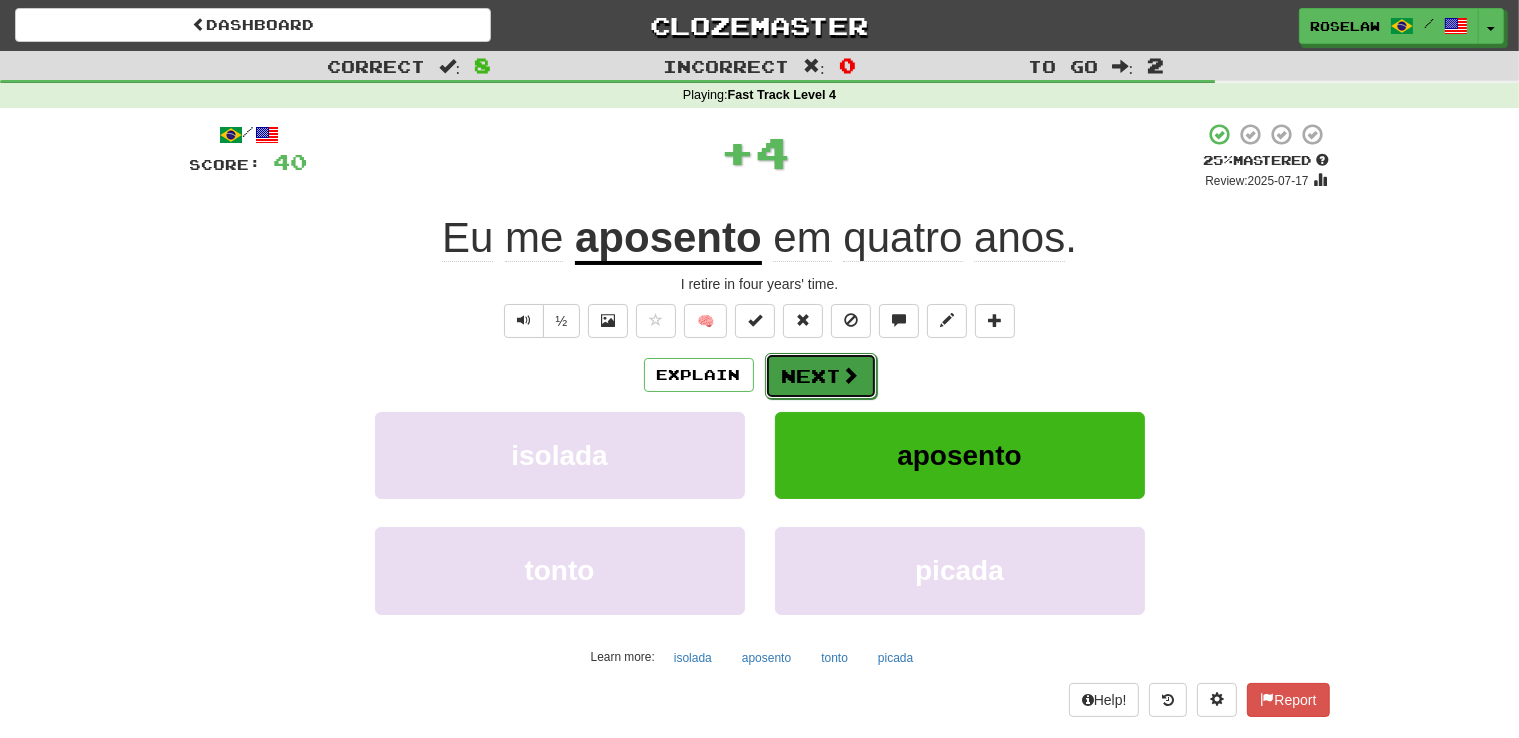 click on "Next" at bounding box center (821, 376) 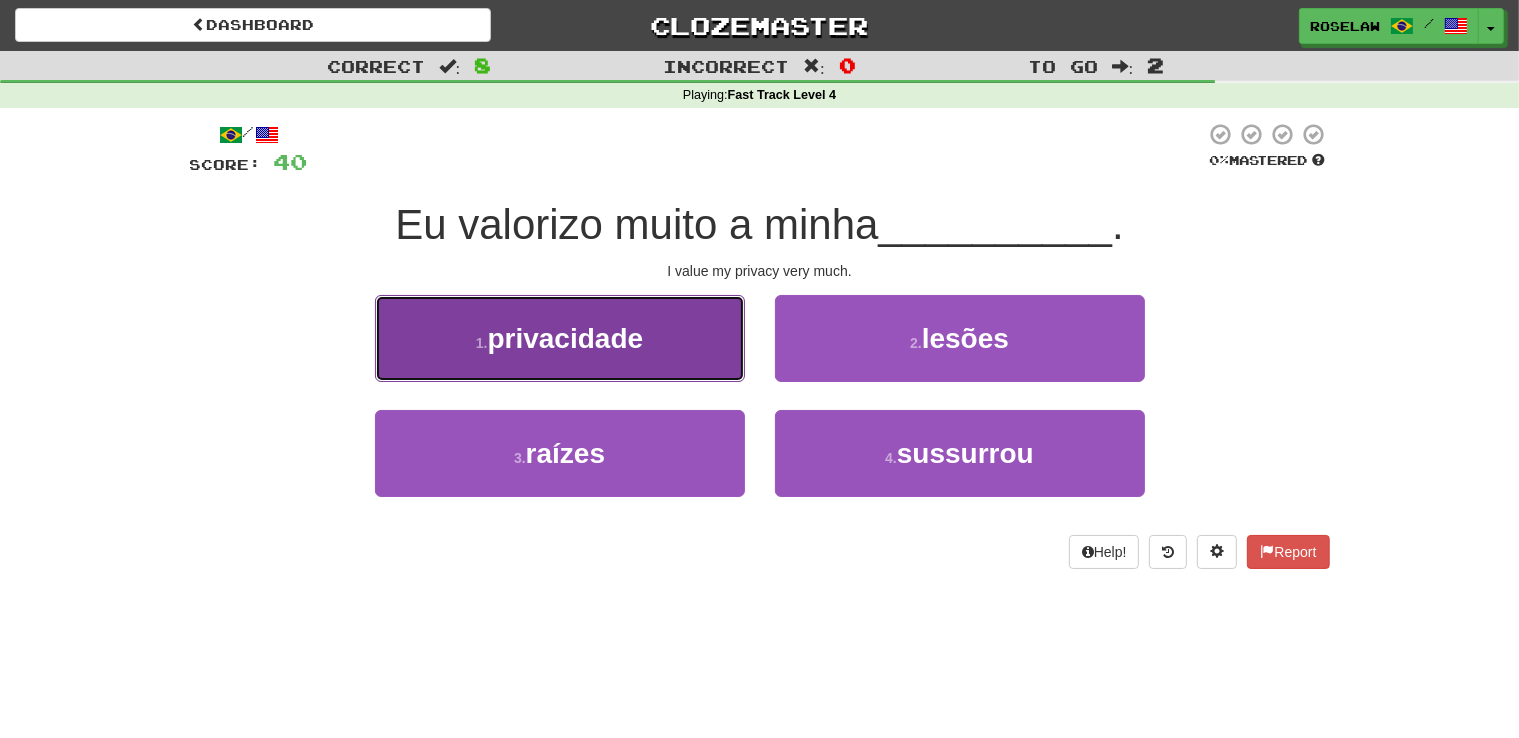 click on "1 .  privacidade" at bounding box center (560, 338) 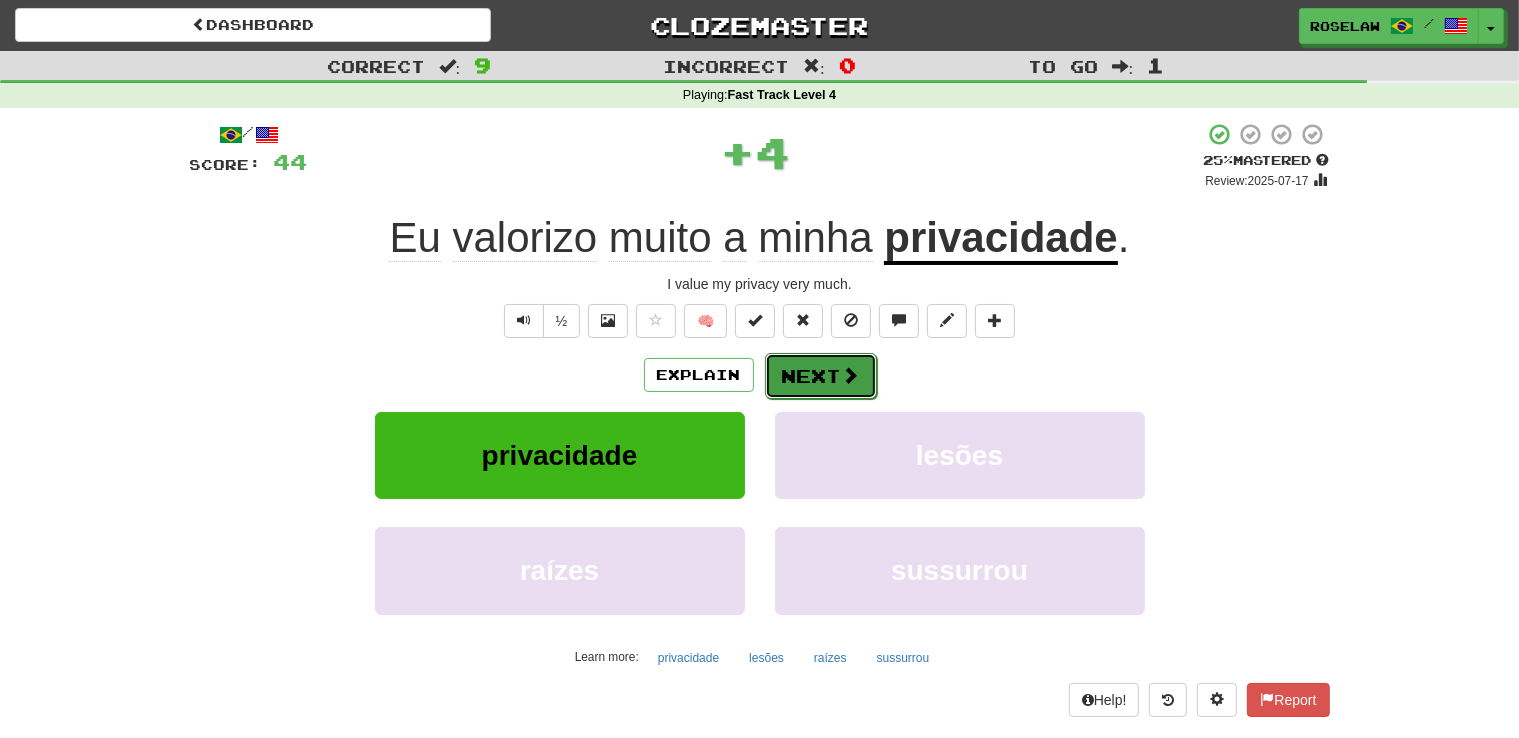 click on "Next" at bounding box center (821, 376) 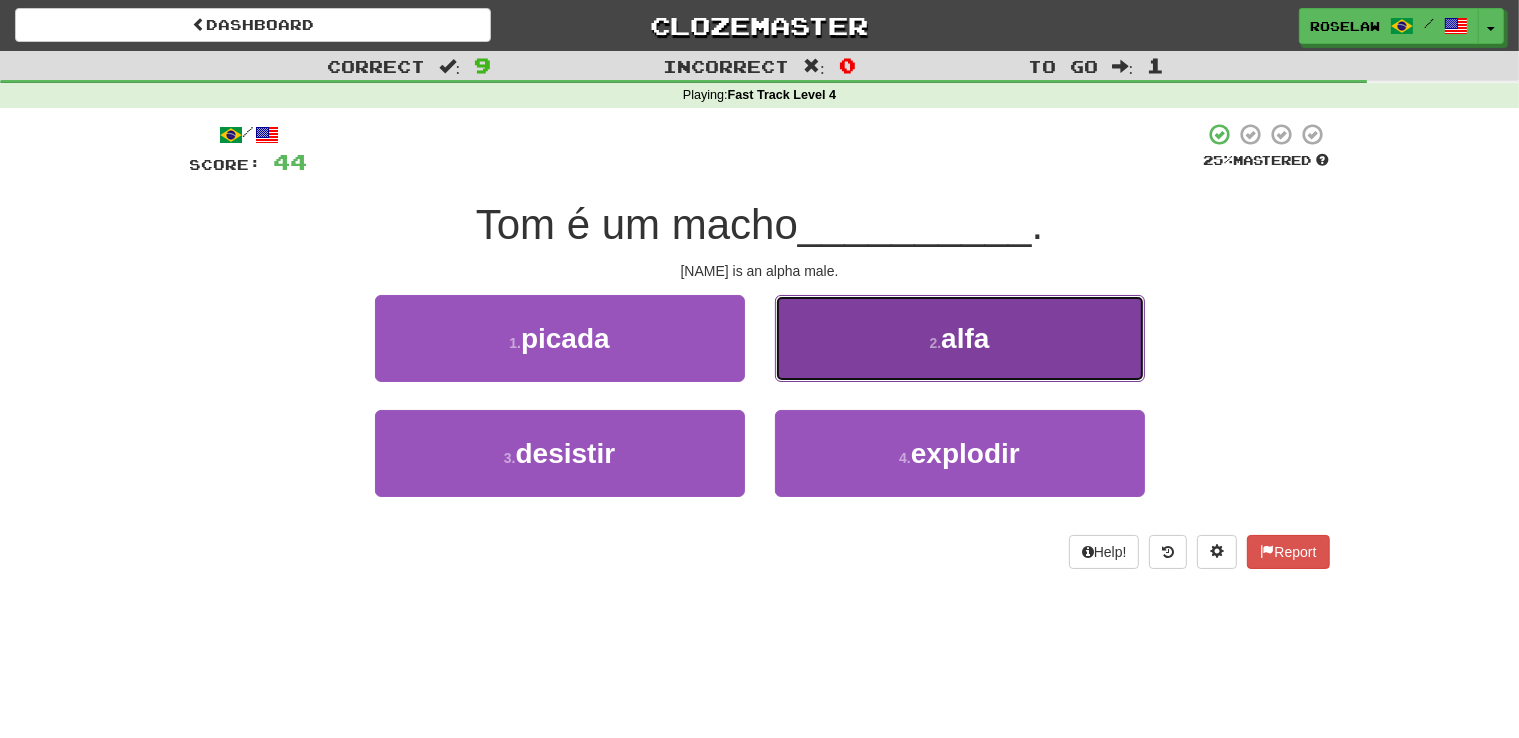 click on "2 .  alfa" at bounding box center [960, 338] 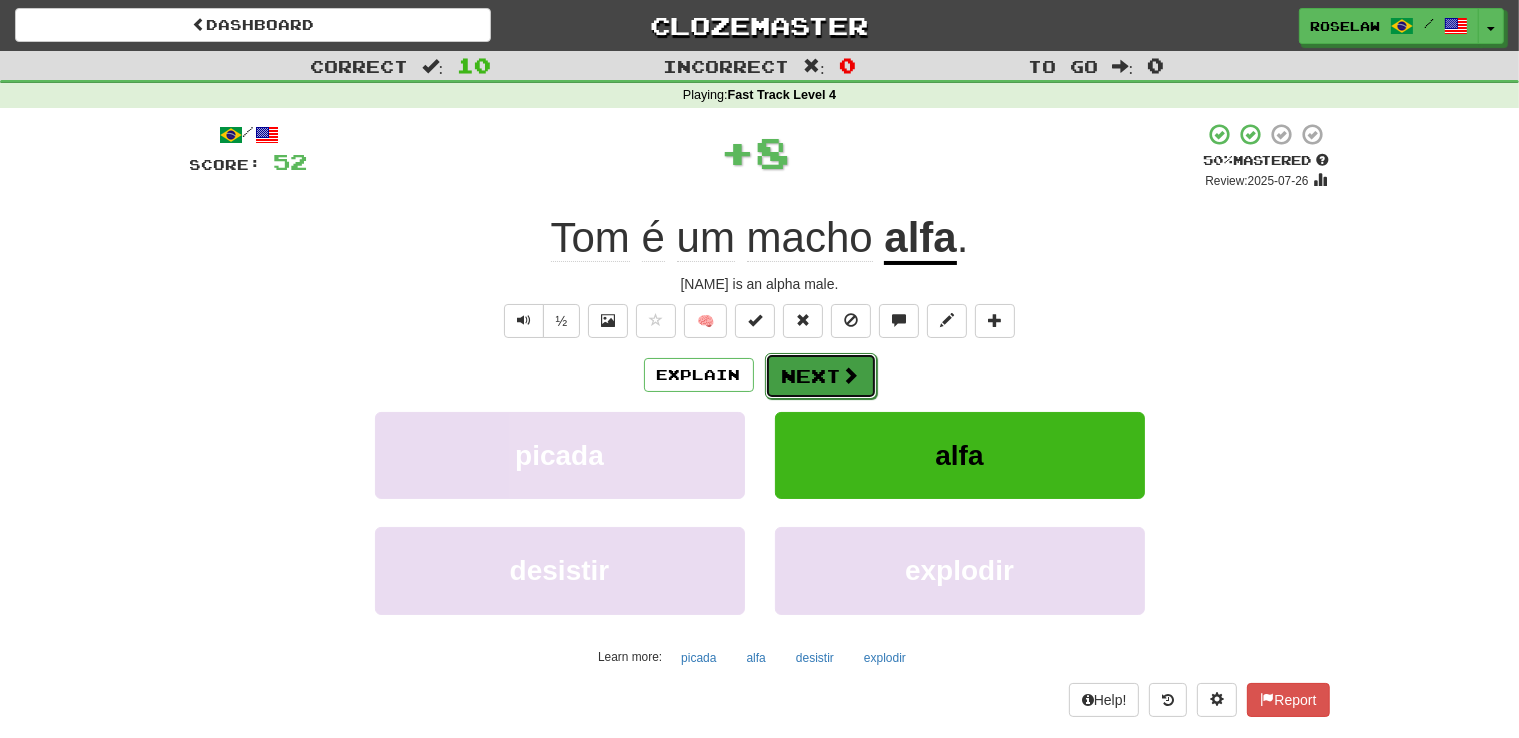 click on "Next" at bounding box center [821, 376] 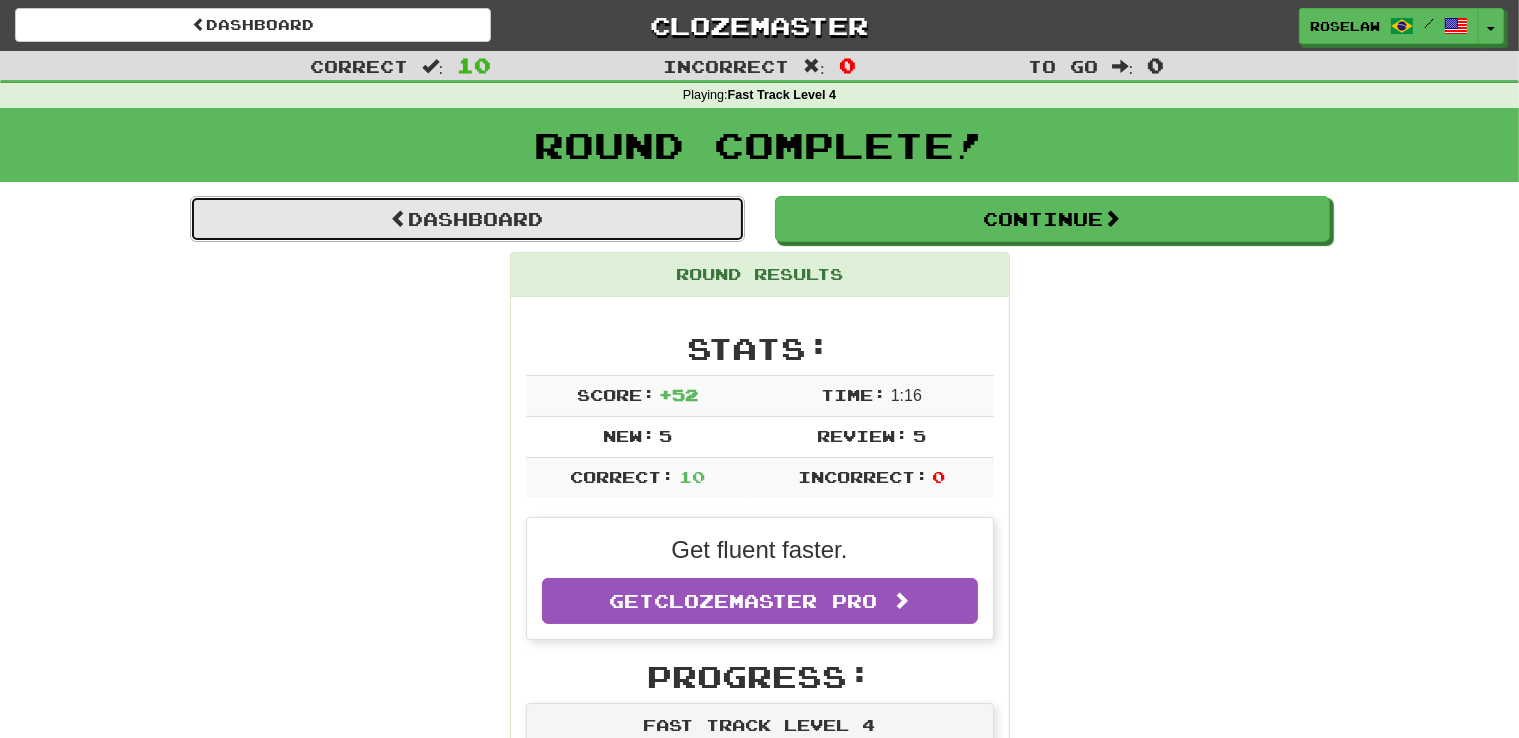 click on "Dashboard" at bounding box center (467, 219) 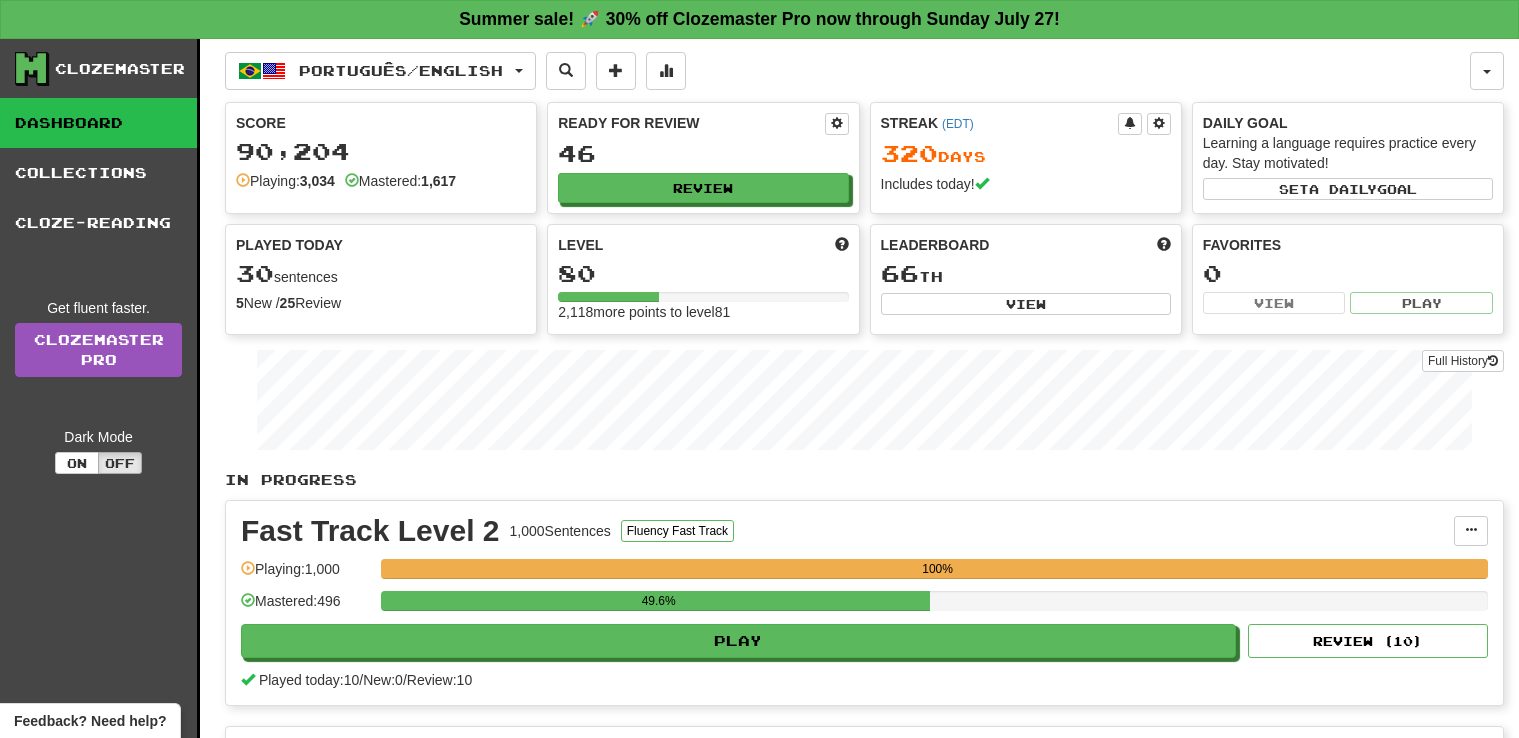 scroll, scrollTop: 0, scrollLeft: 0, axis: both 